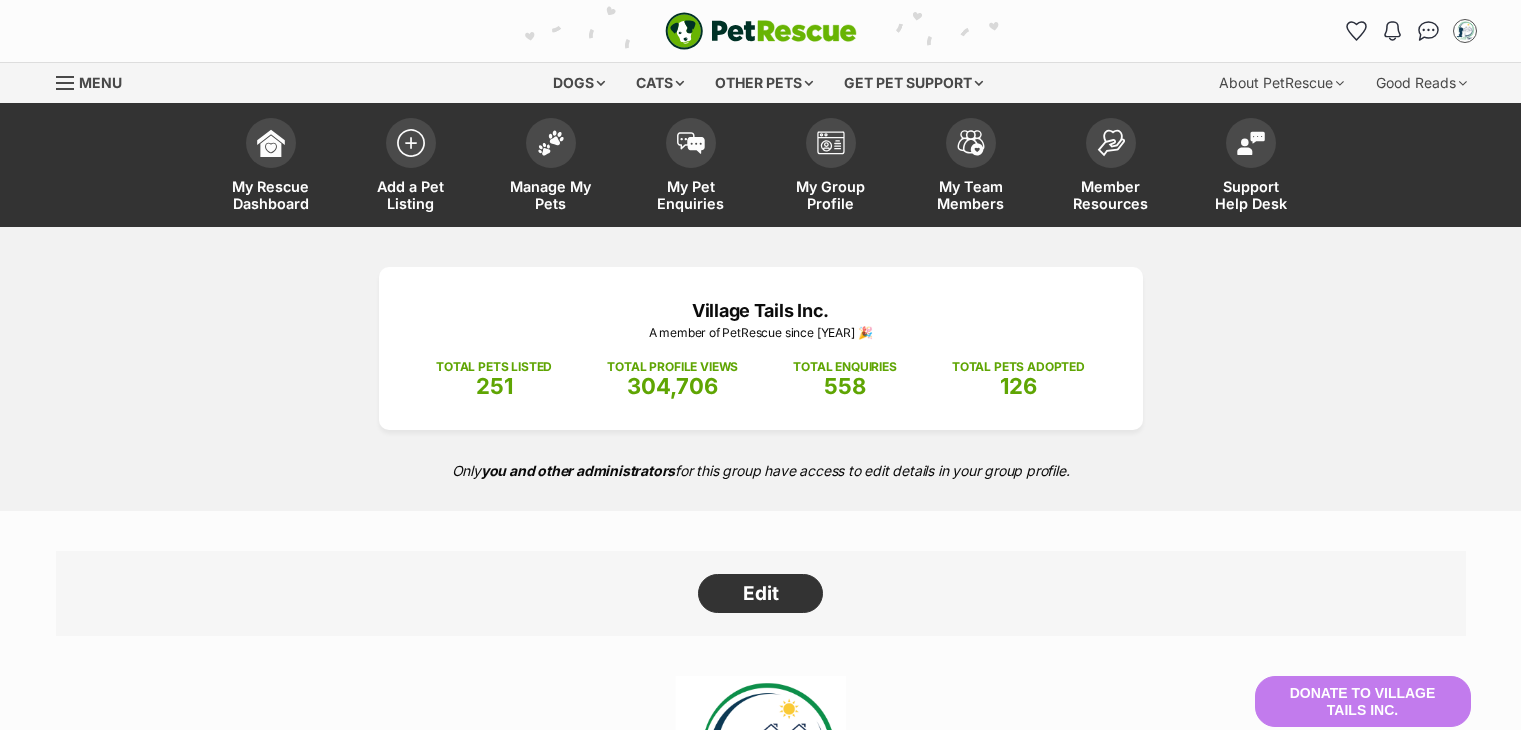 click at bounding box center [1428, 31] 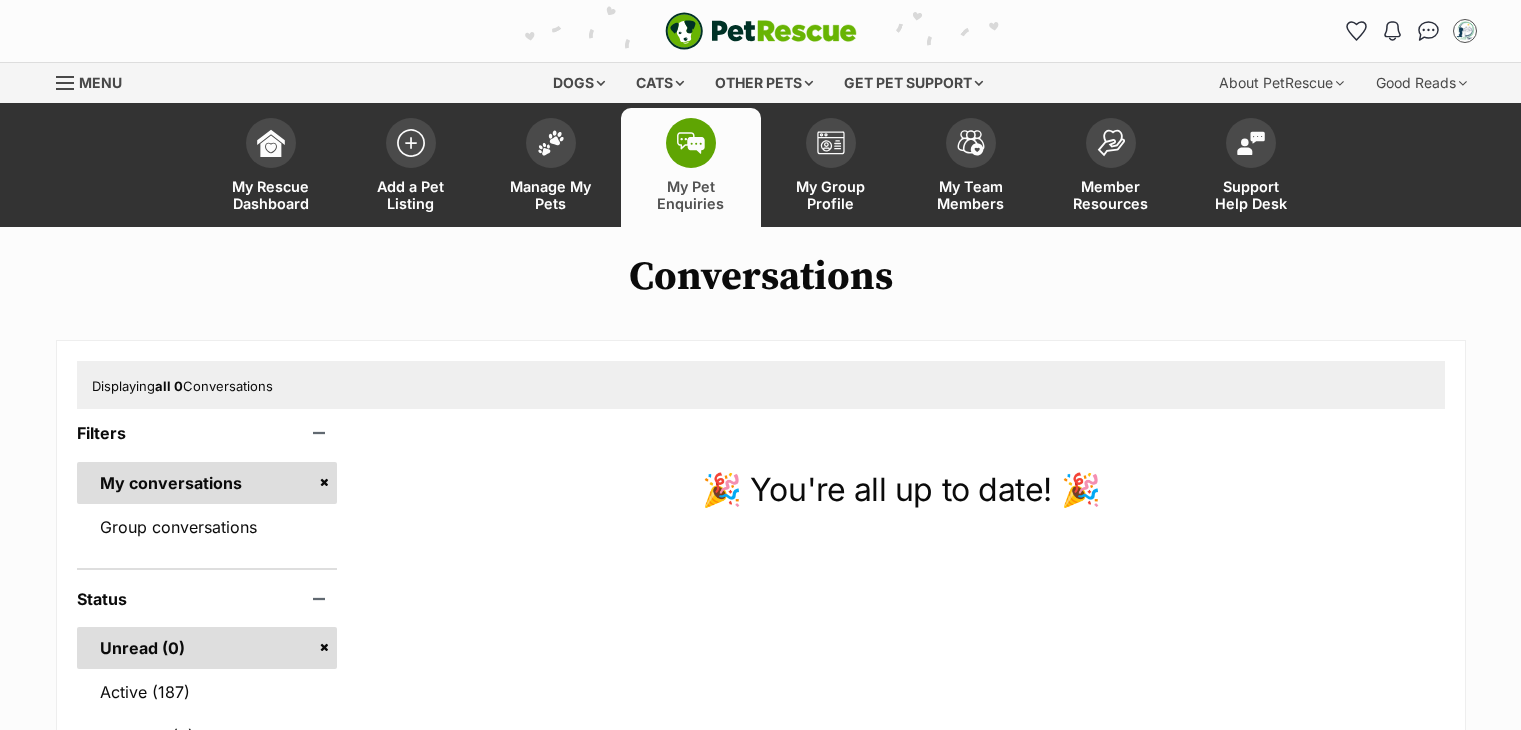 scroll, scrollTop: 0, scrollLeft: 0, axis: both 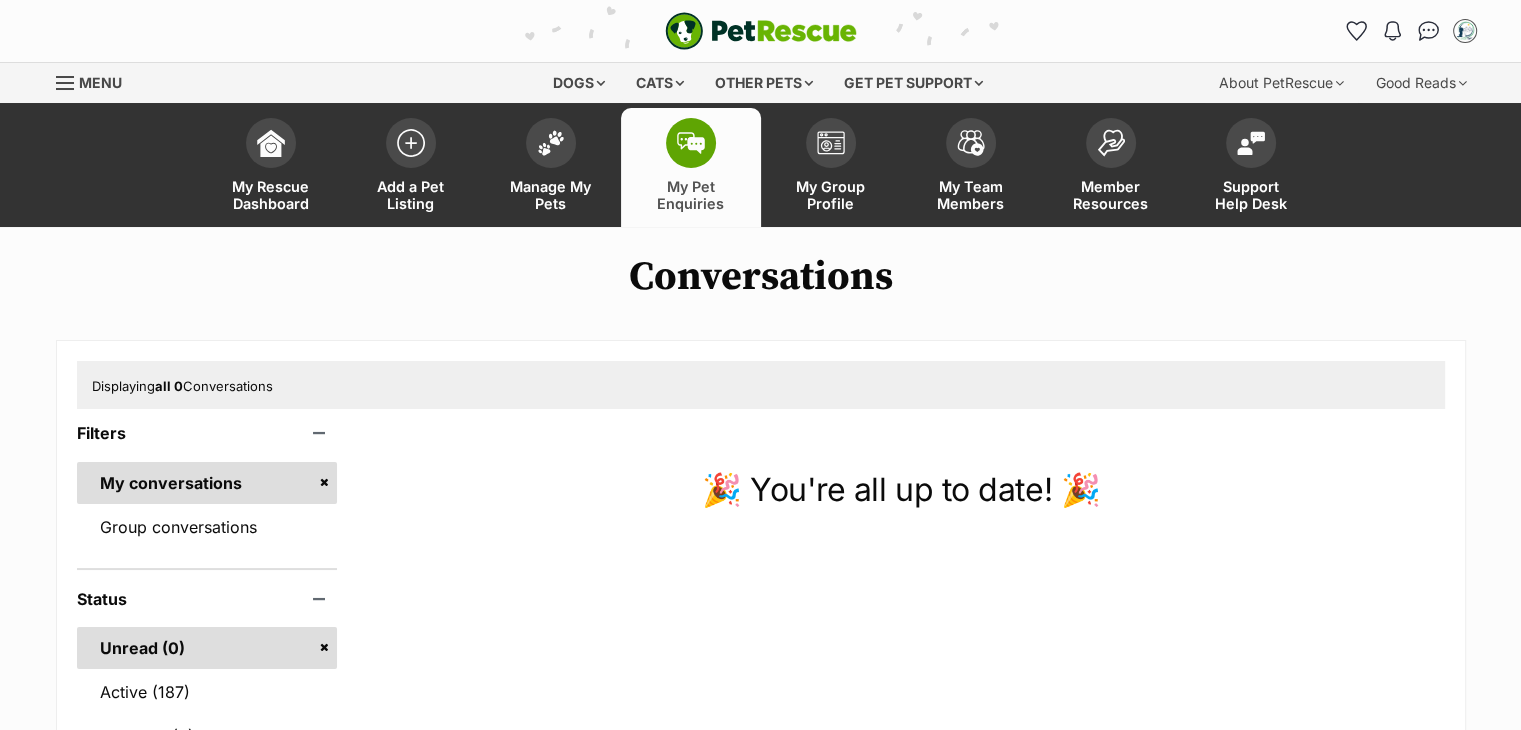 click on "Active (187)" at bounding box center [207, 692] 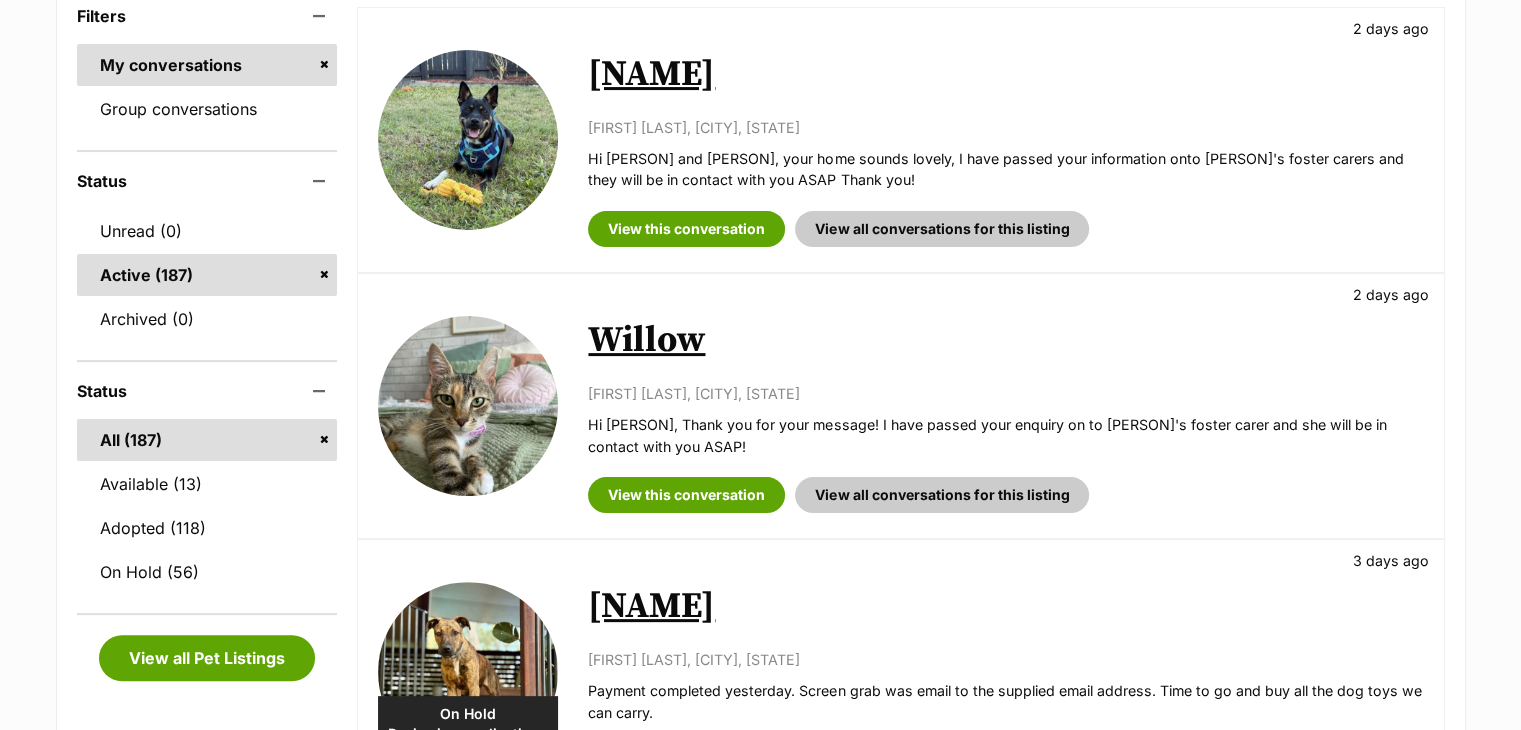 scroll, scrollTop: 0, scrollLeft: 0, axis: both 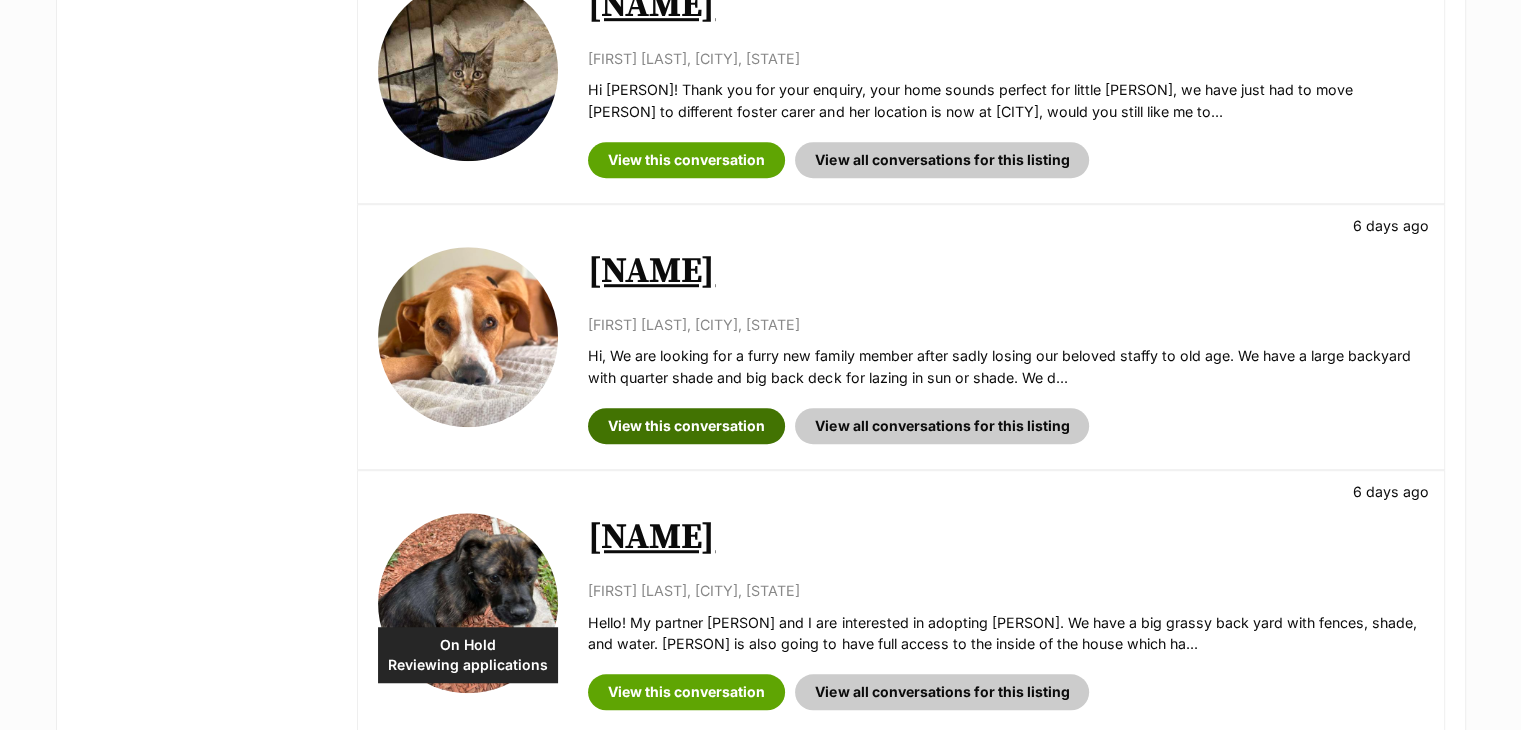 click on "View this conversation" at bounding box center [686, 426] 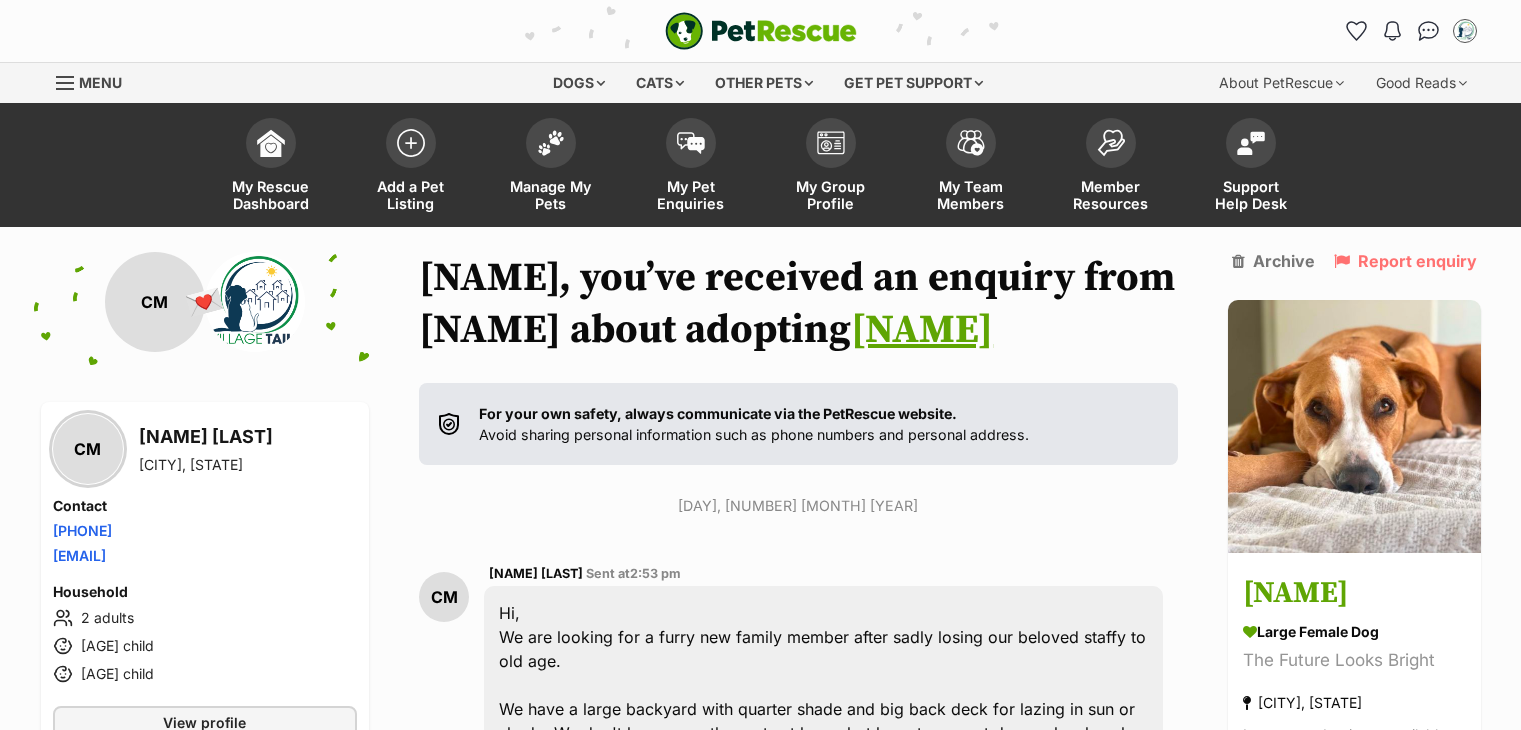 scroll, scrollTop: 286, scrollLeft: 0, axis: vertical 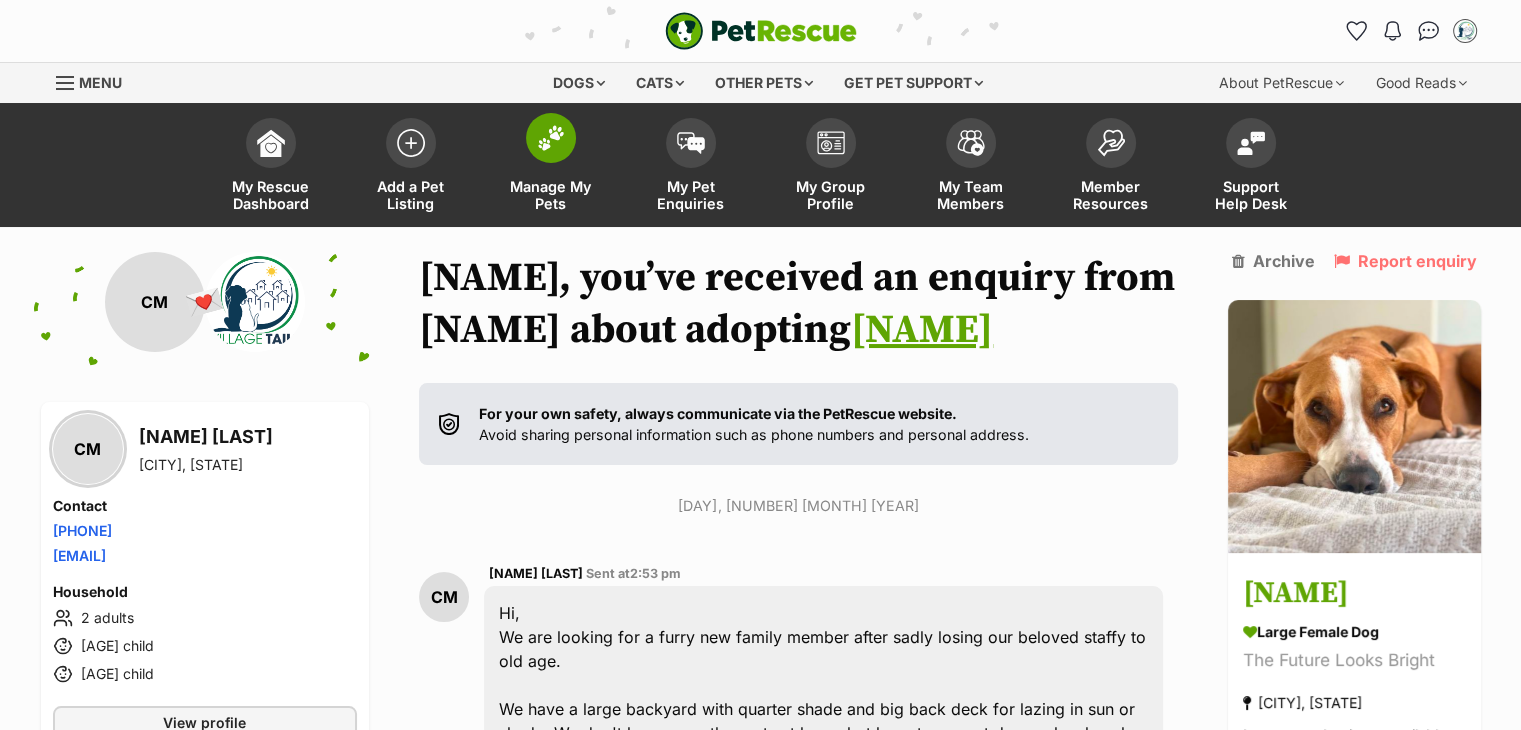 click on "Manage My Pets" at bounding box center (551, 167) 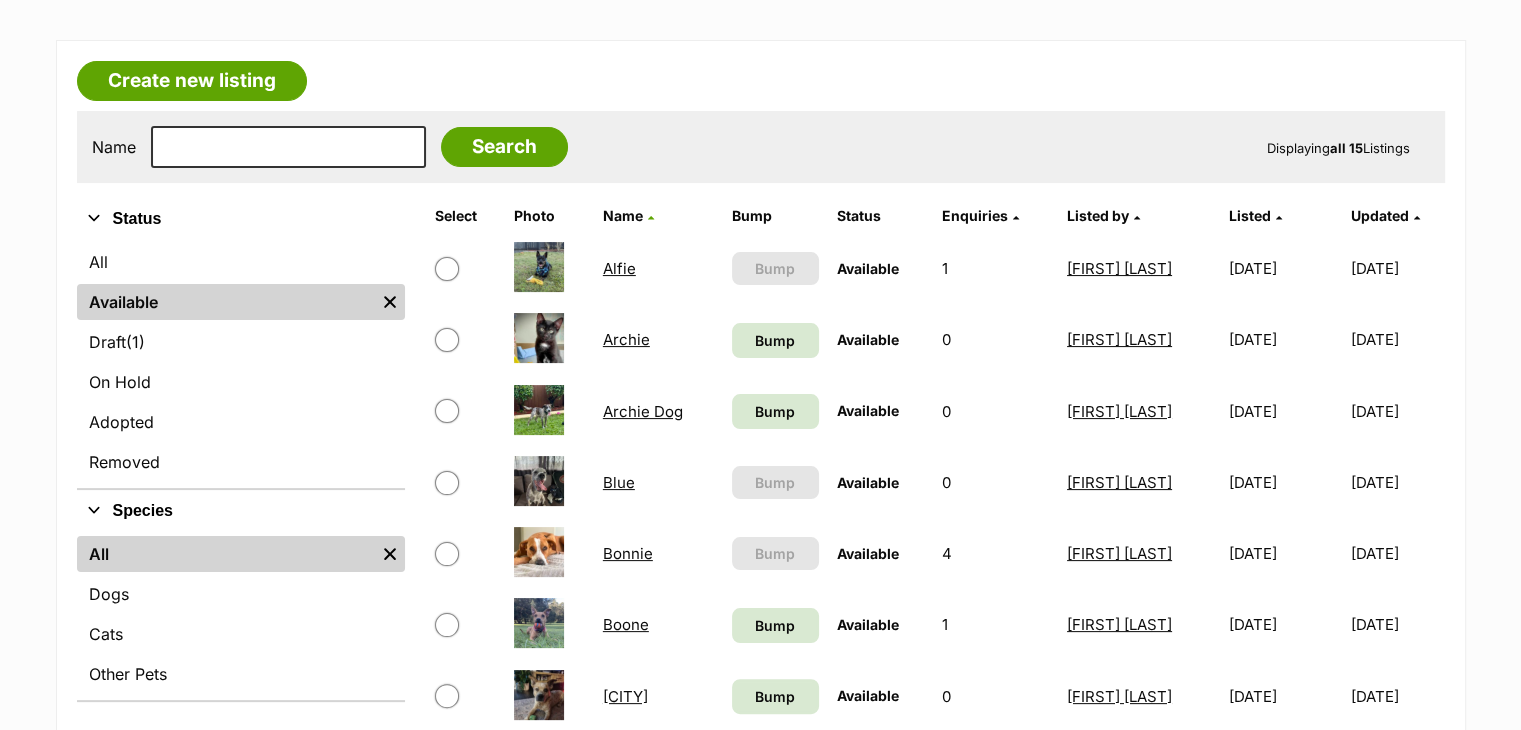 scroll, scrollTop: 300, scrollLeft: 0, axis: vertical 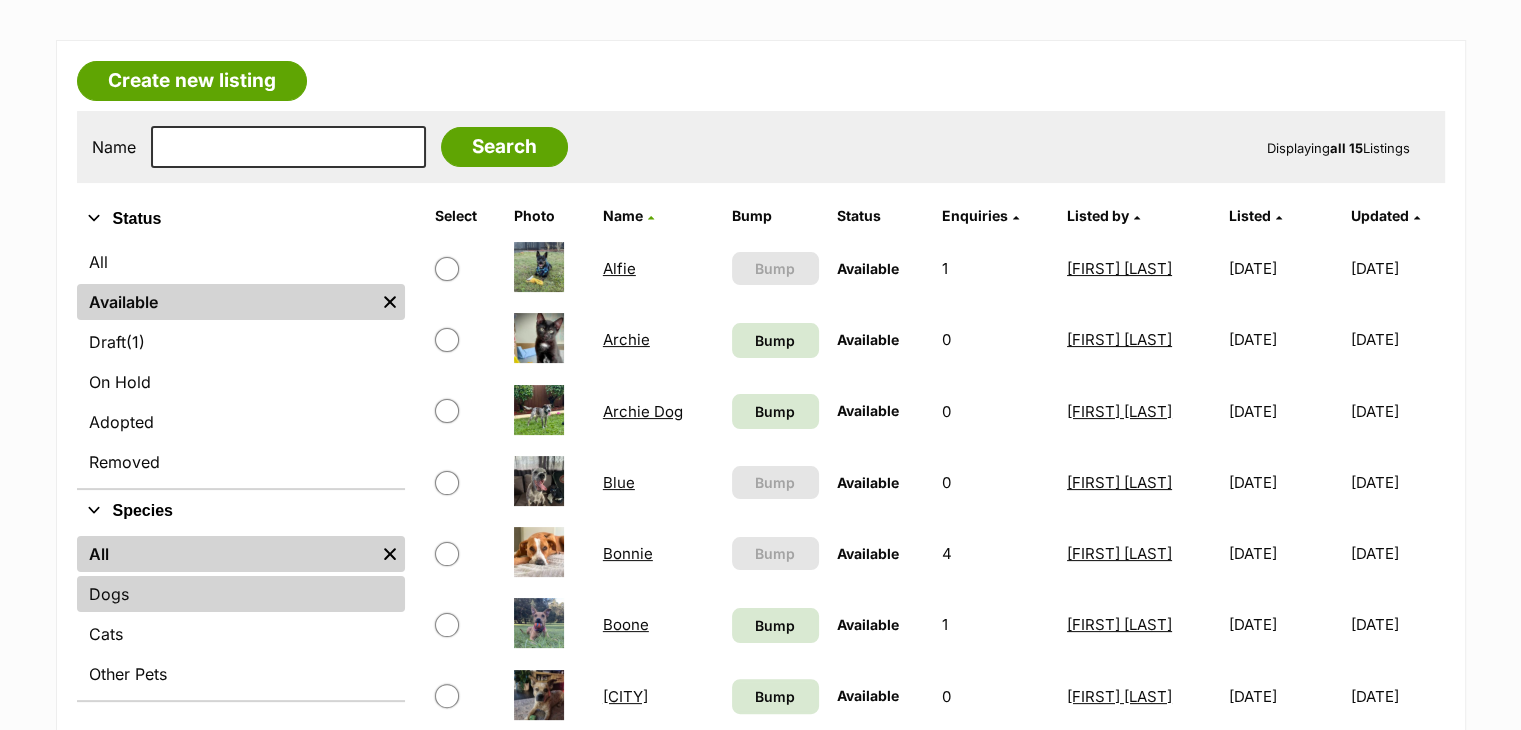 click on "Dogs" at bounding box center [241, 594] 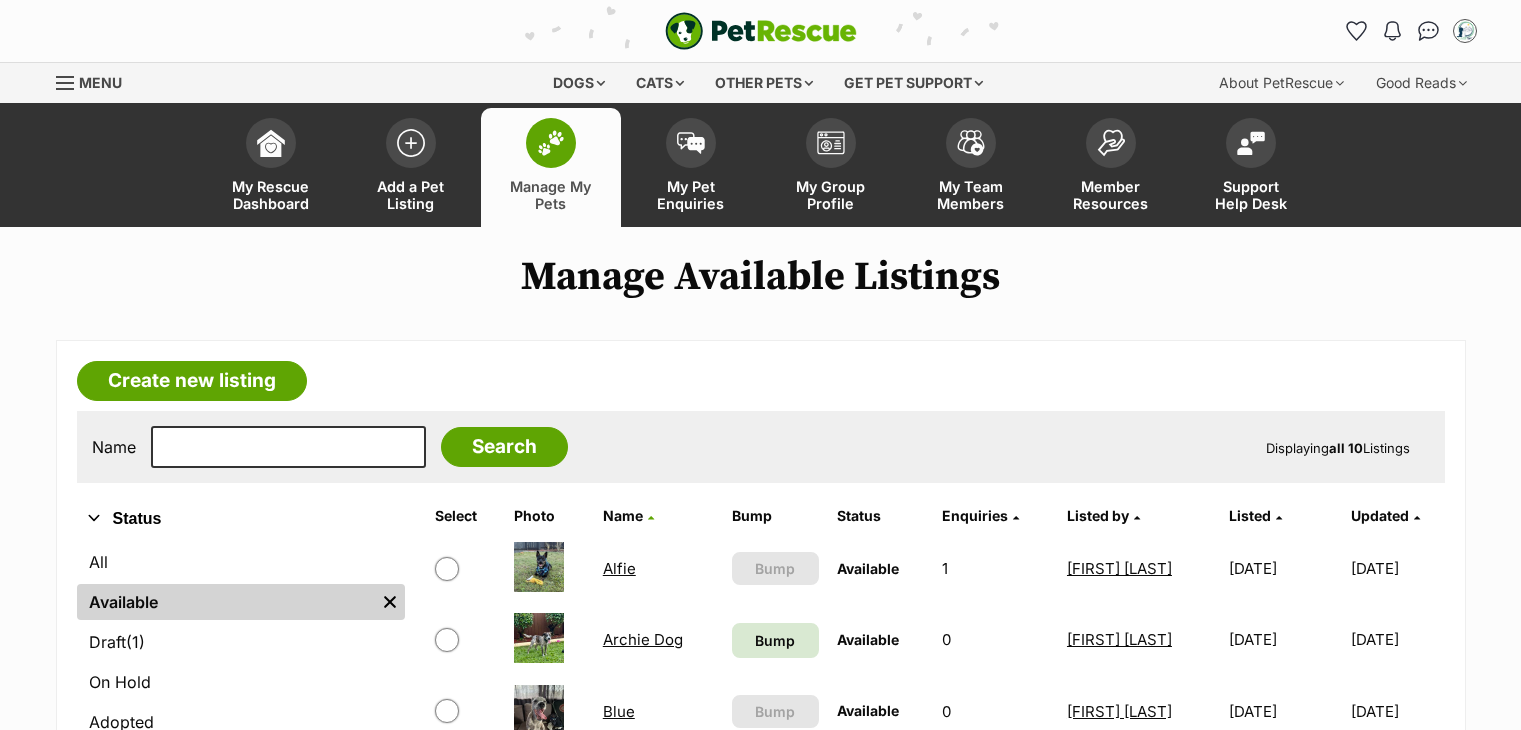 scroll, scrollTop: 21, scrollLeft: 0, axis: vertical 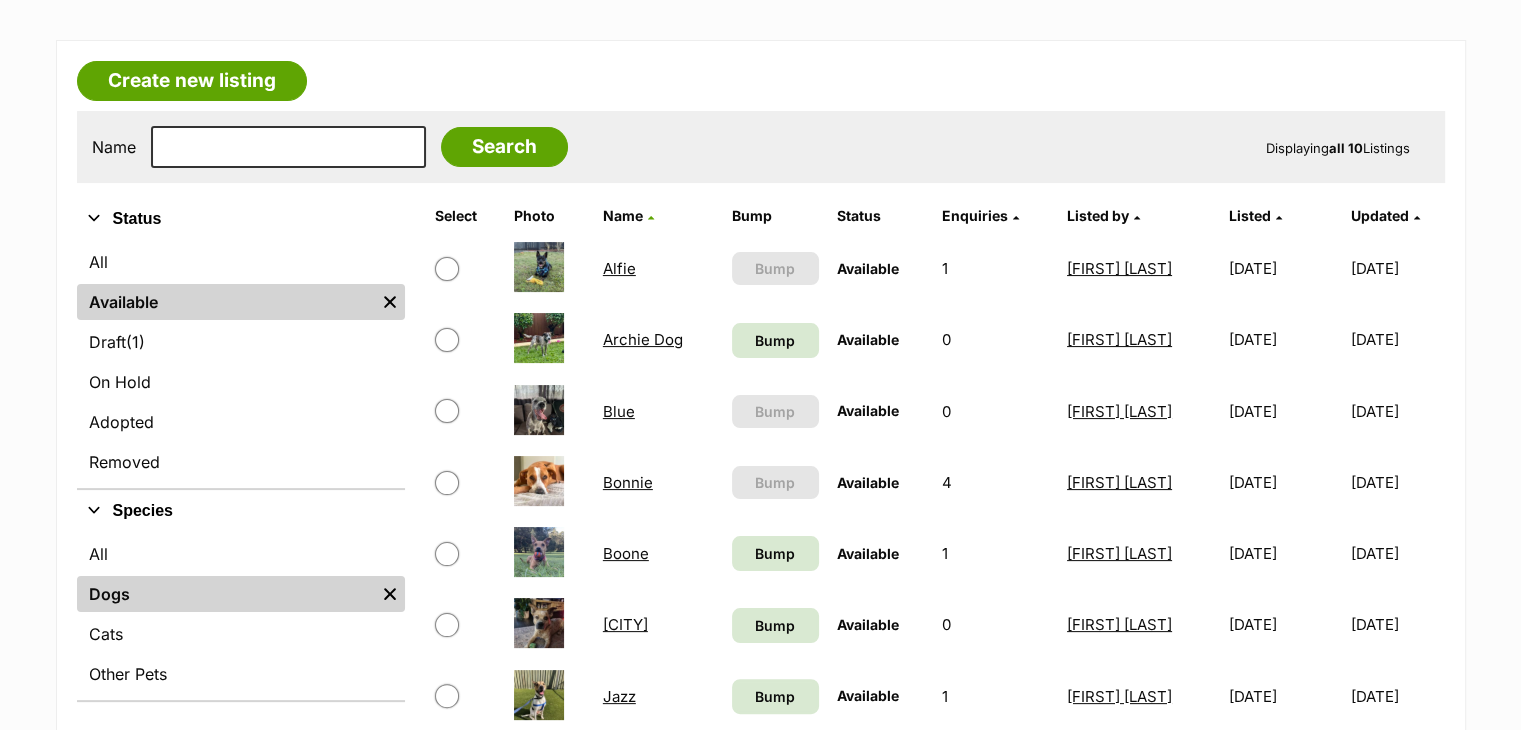 drag, startPoint x: 625, startPoint y: 469, endPoint x: 623, endPoint y: 479, distance: 10.198039 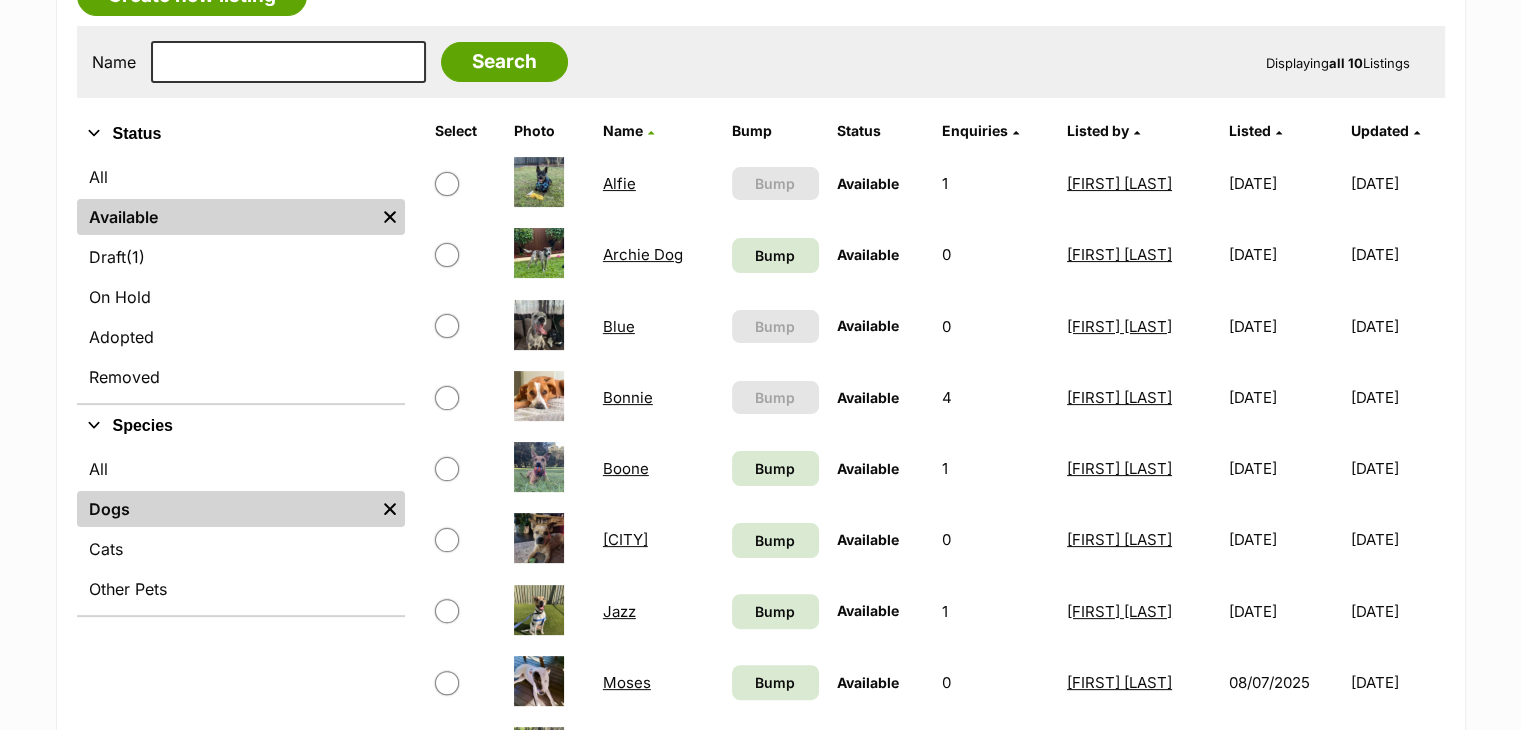 scroll, scrollTop: 400, scrollLeft: 0, axis: vertical 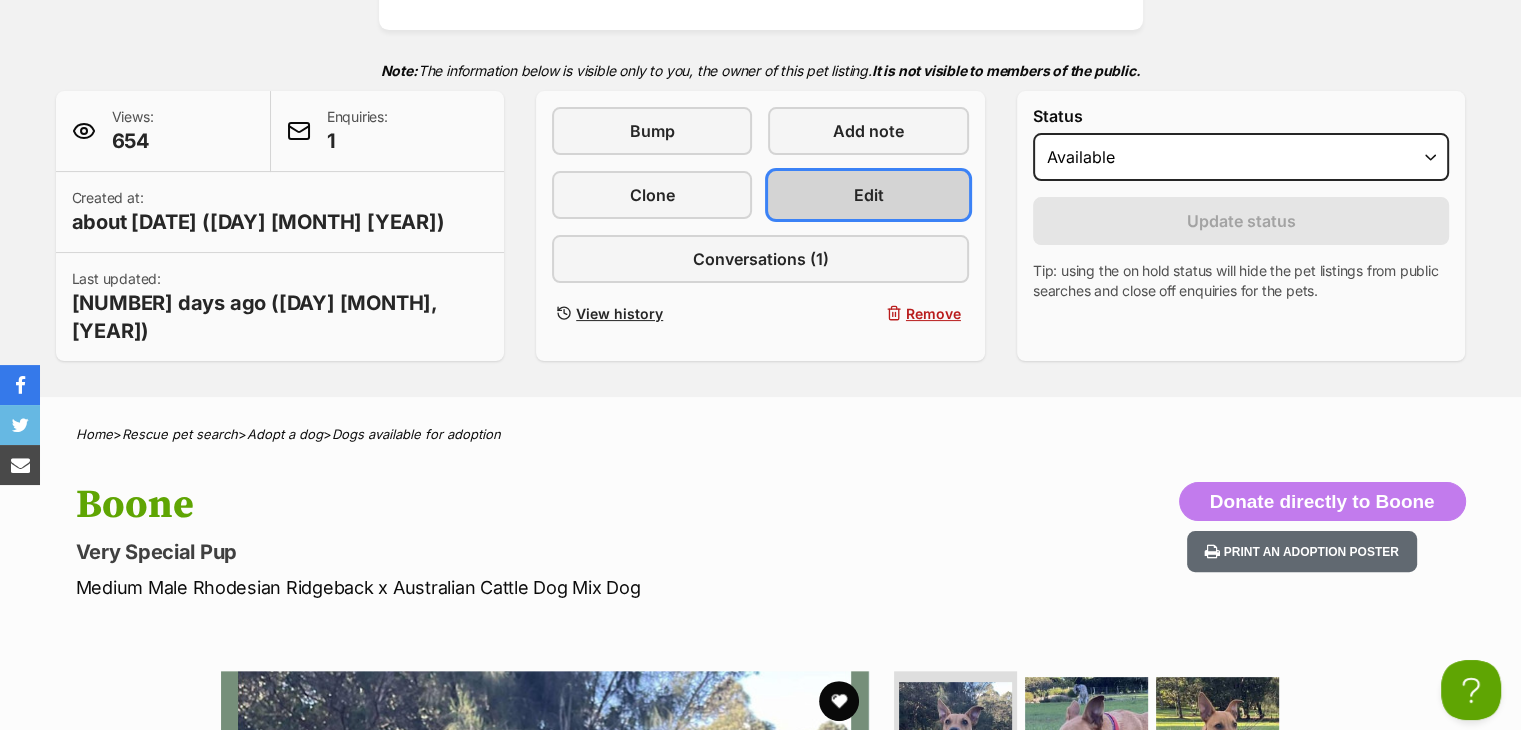 click on "Edit" at bounding box center [868, 195] 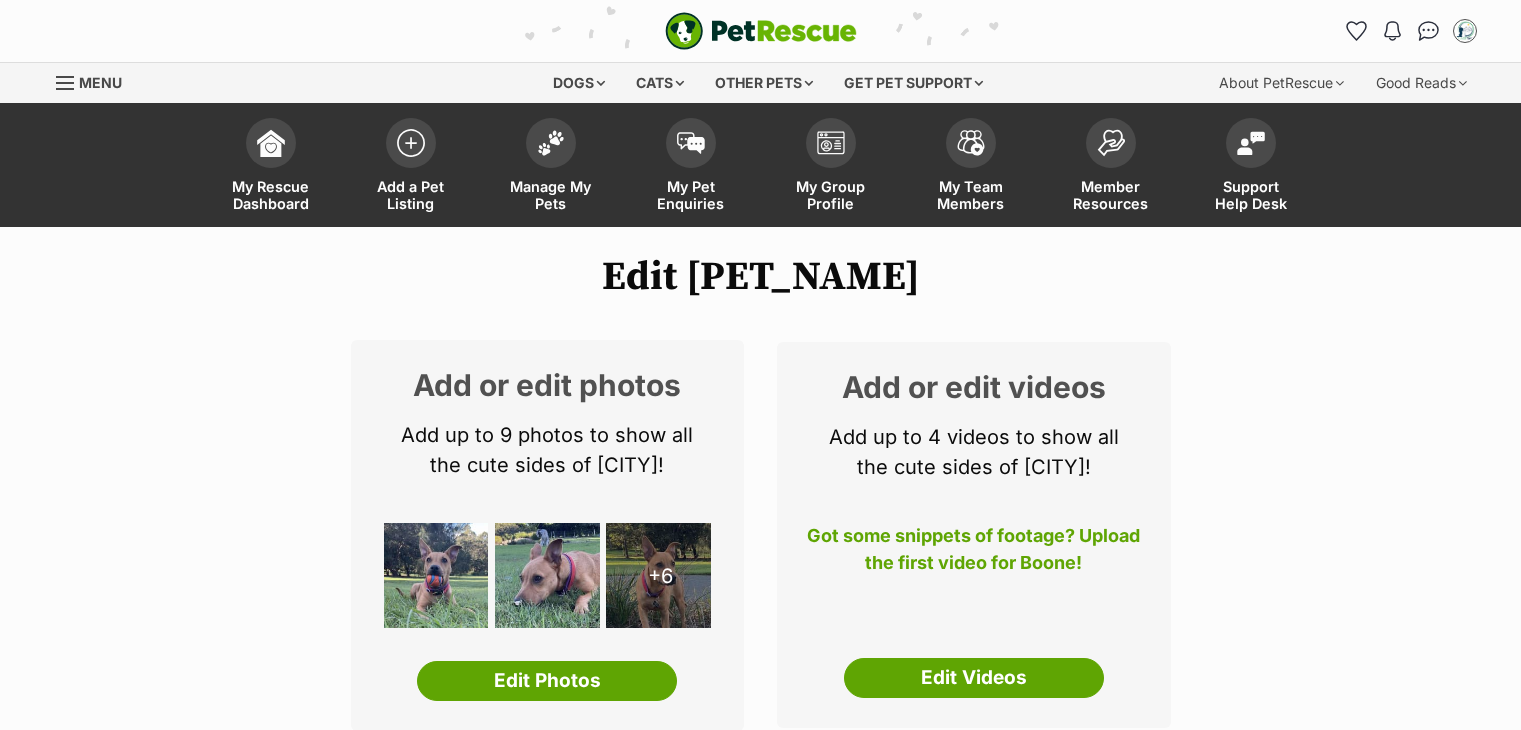 scroll, scrollTop: 800, scrollLeft: 0, axis: vertical 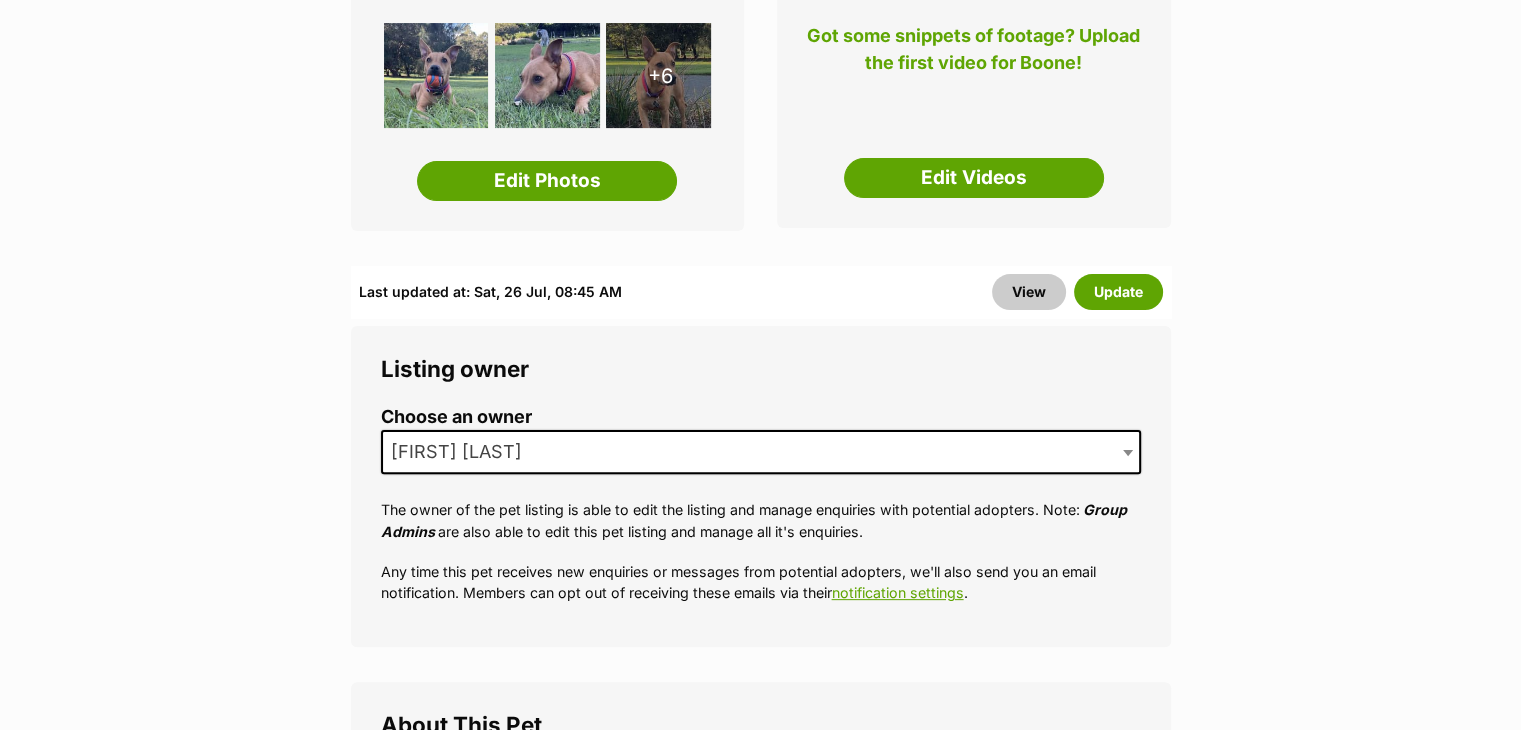 click on "[FIRST] [LAST]" at bounding box center [761, 452] 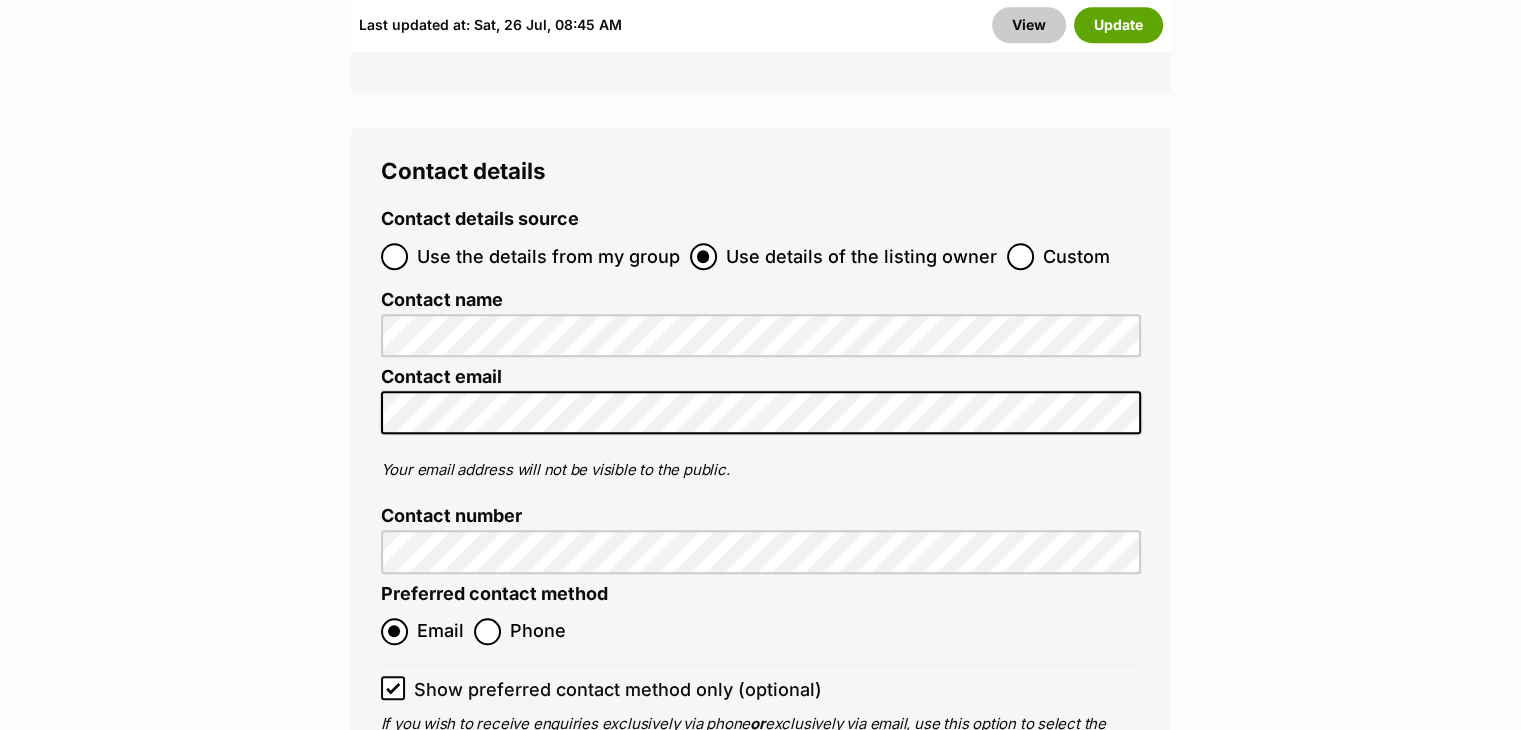 scroll, scrollTop: 9200, scrollLeft: 0, axis: vertical 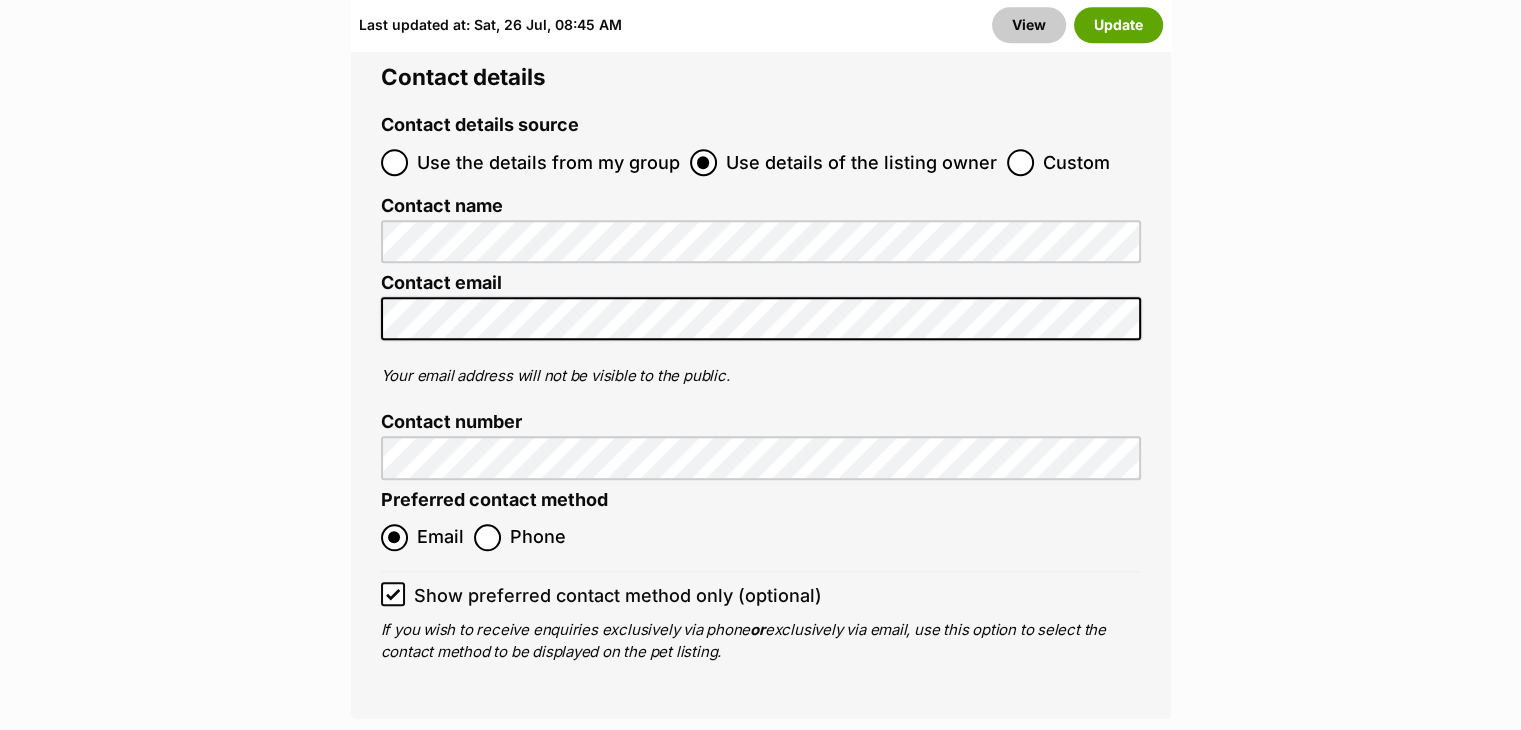 click on "Use the details from my group" at bounding box center [548, 162] 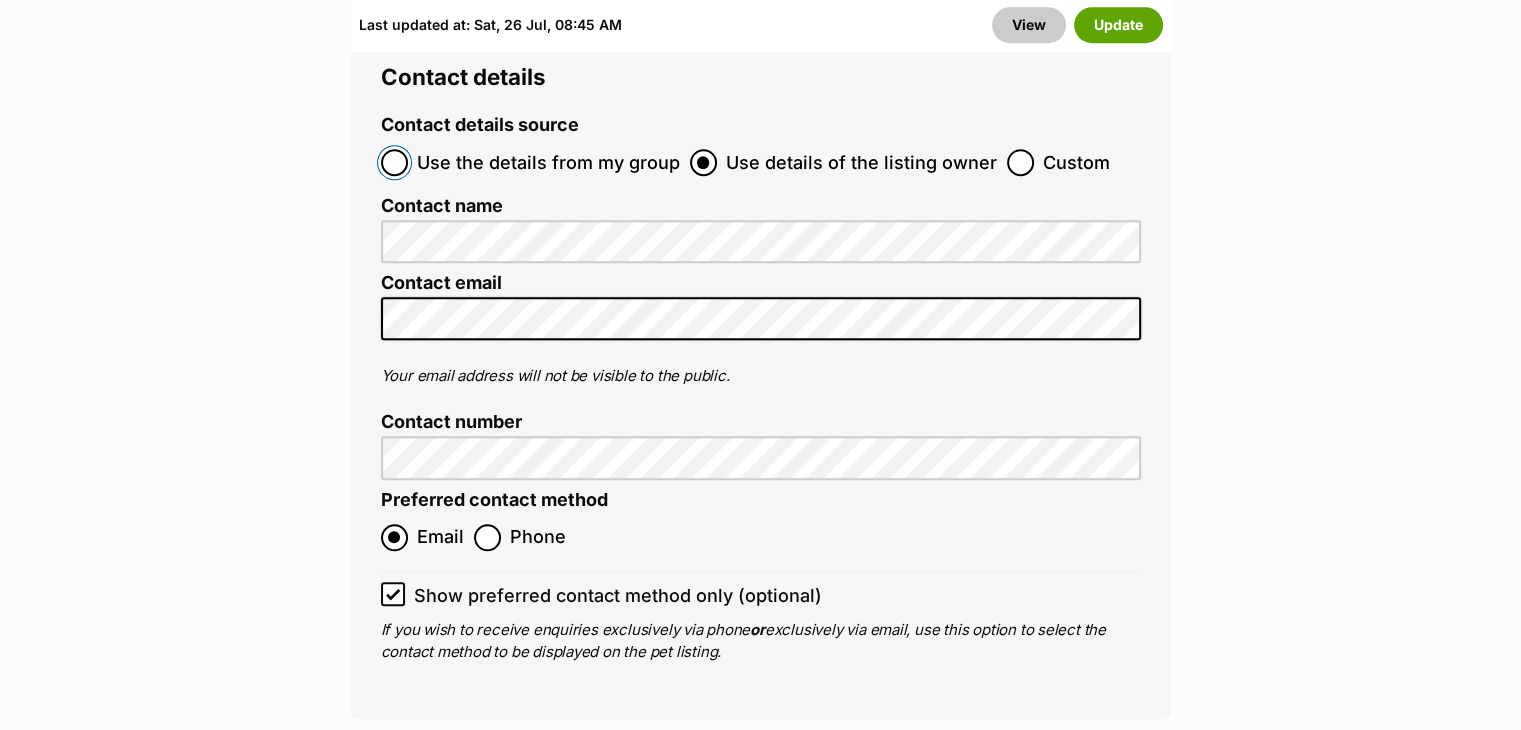 click on "Use the details from my group" at bounding box center (394, 162) 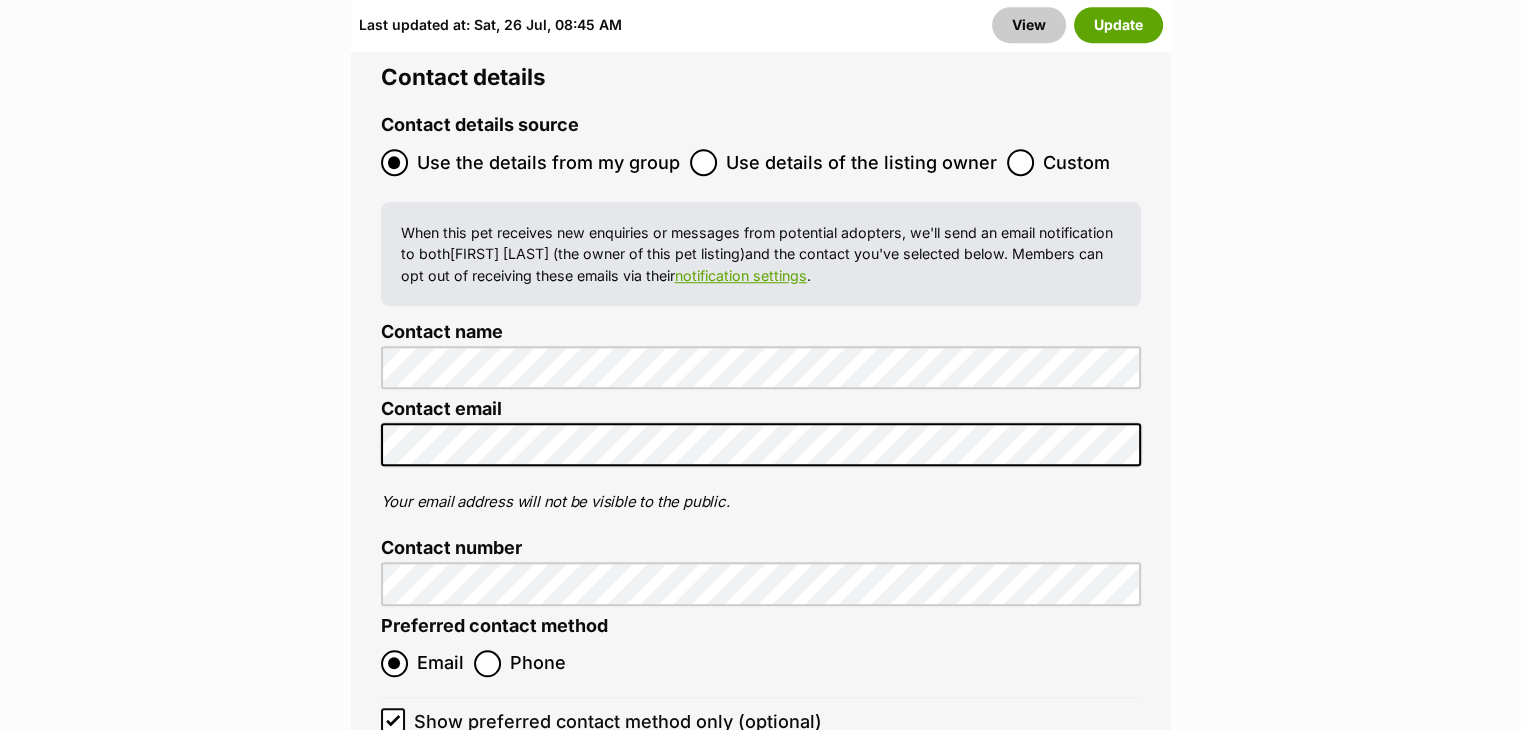 click on "Use details of the listing owner" at bounding box center [861, 162] 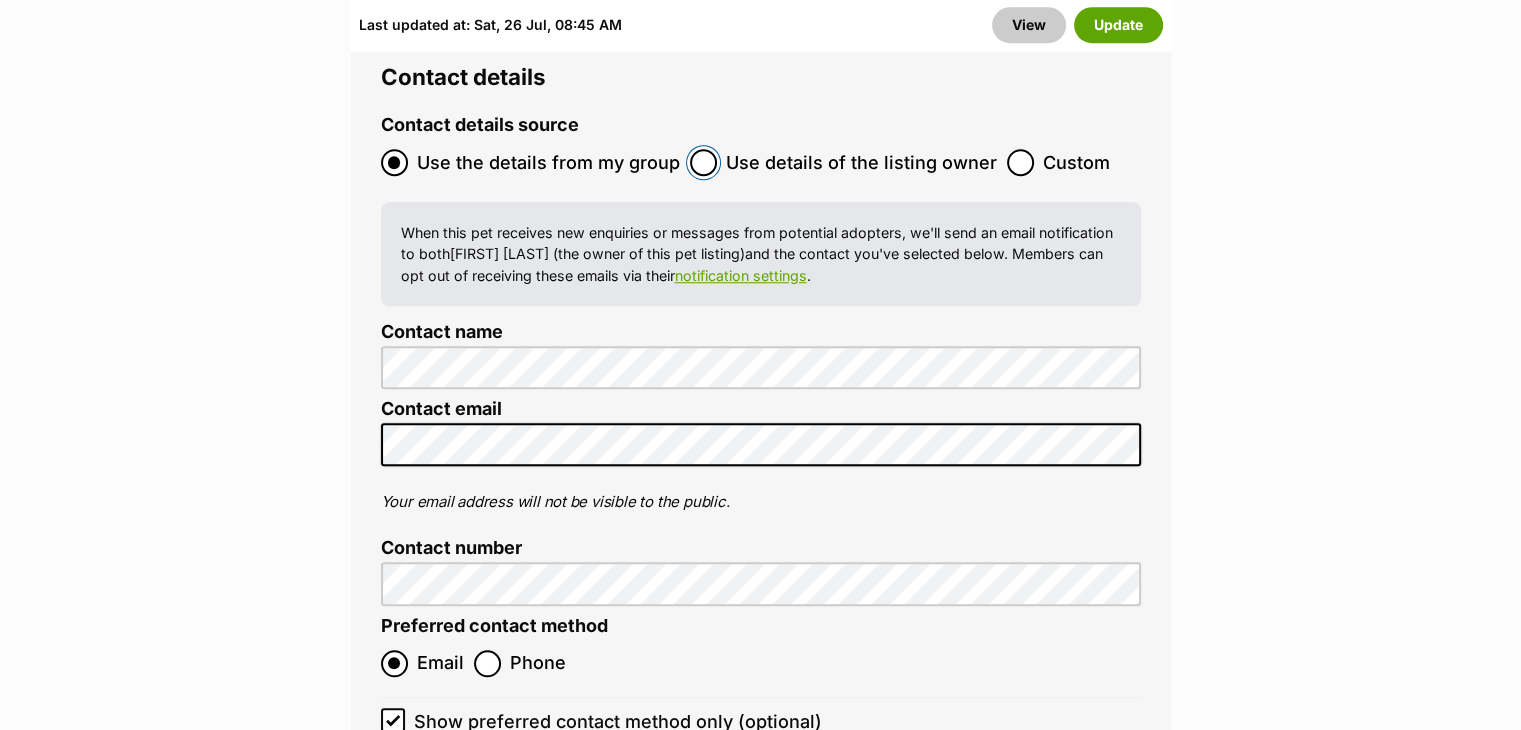 click on "Use details of the listing owner" at bounding box center (703, 162) 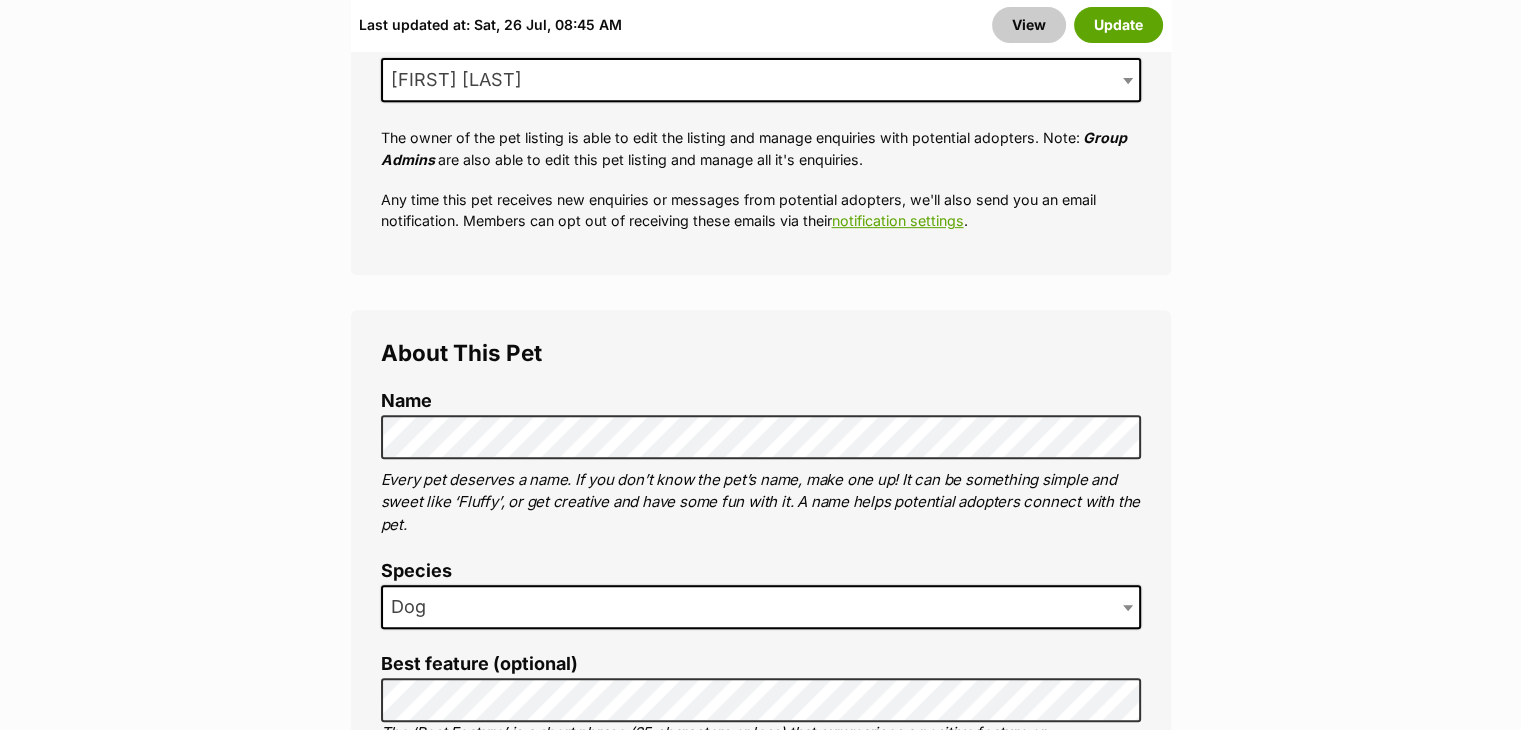 scroll, scrollTop: 0, scrollLeft: 0, axis: both 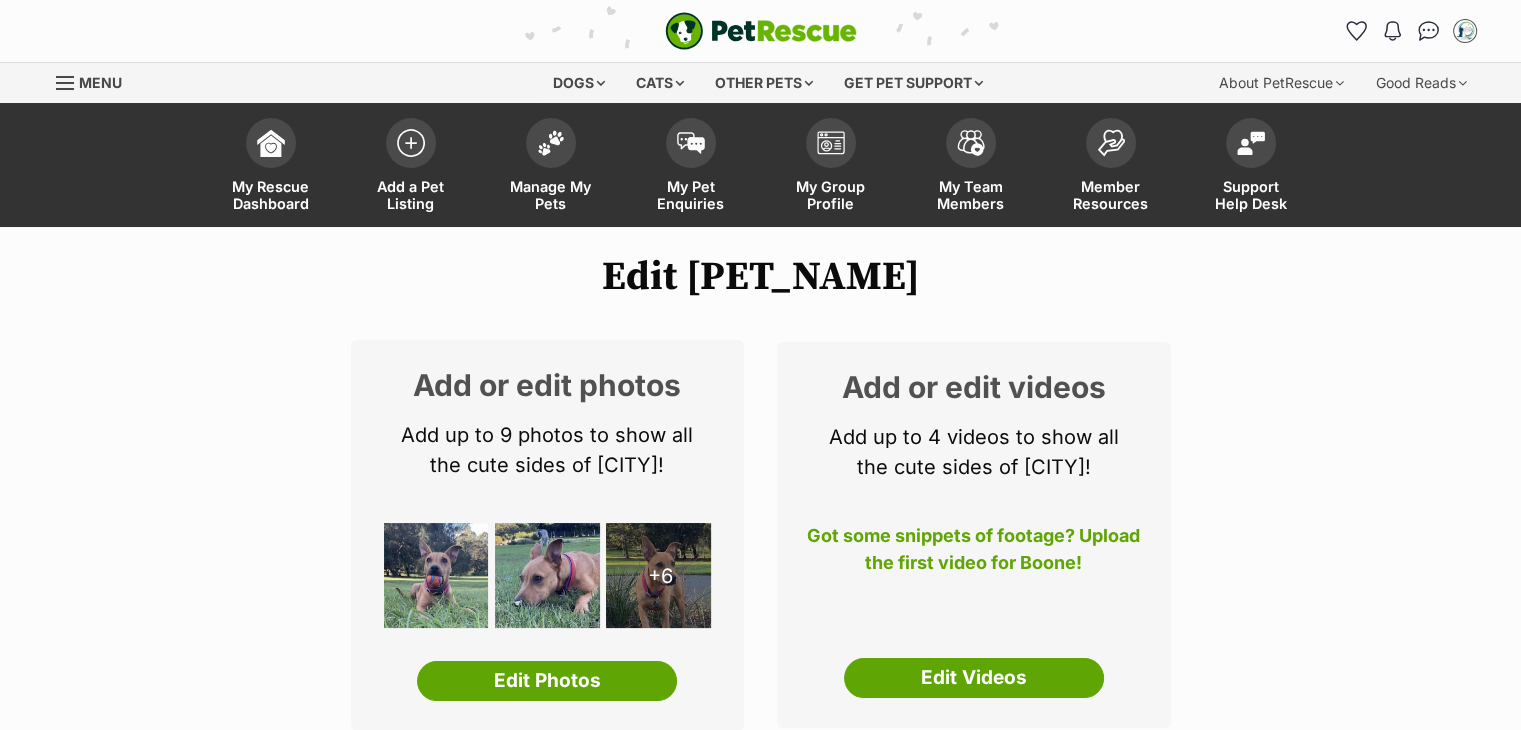 drag, startPoint x: 1482, startPoint y: 436, endPoint x: 1482, endPoint y: 115, distance: 321 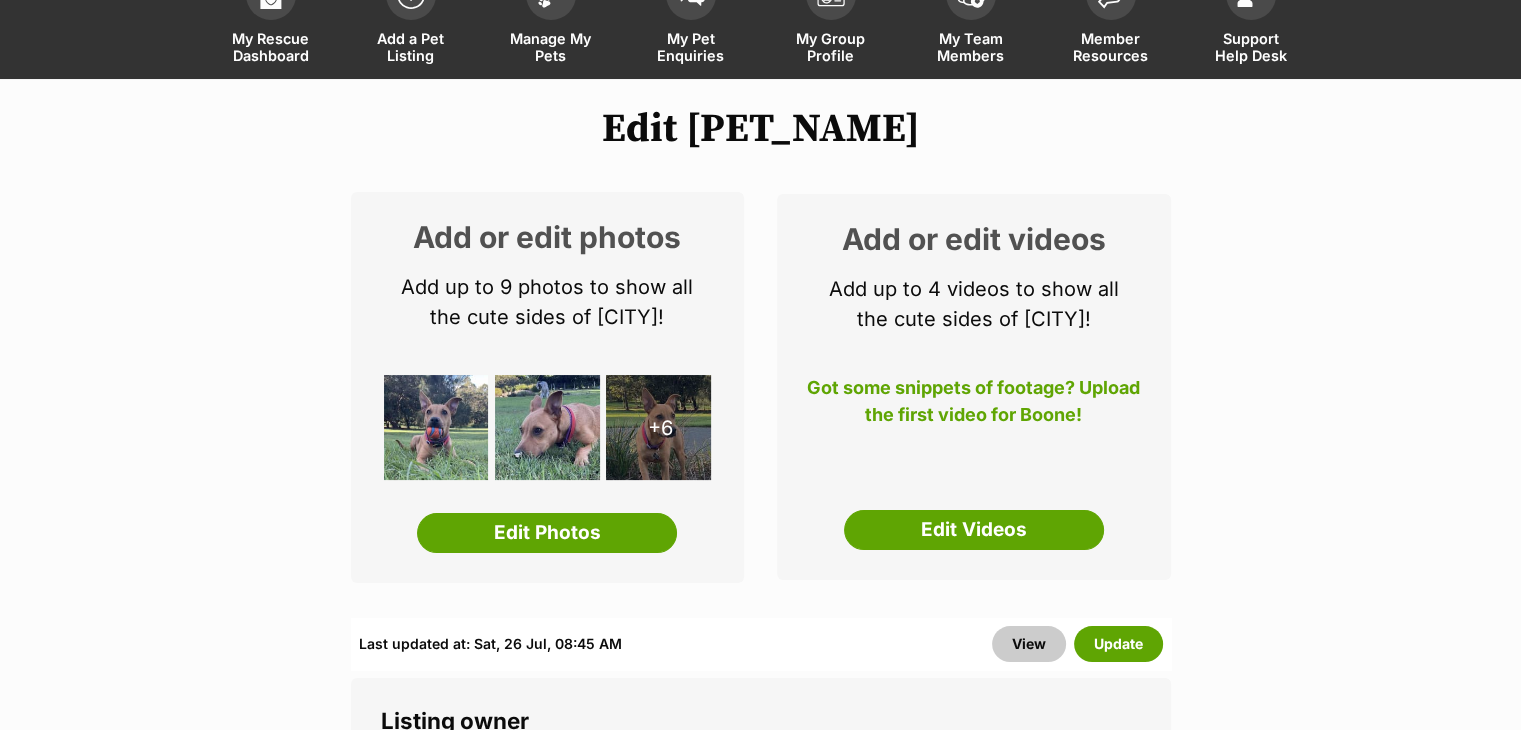 scroll, scrollTop: 600, scrollLeft: 0, axis: vertical 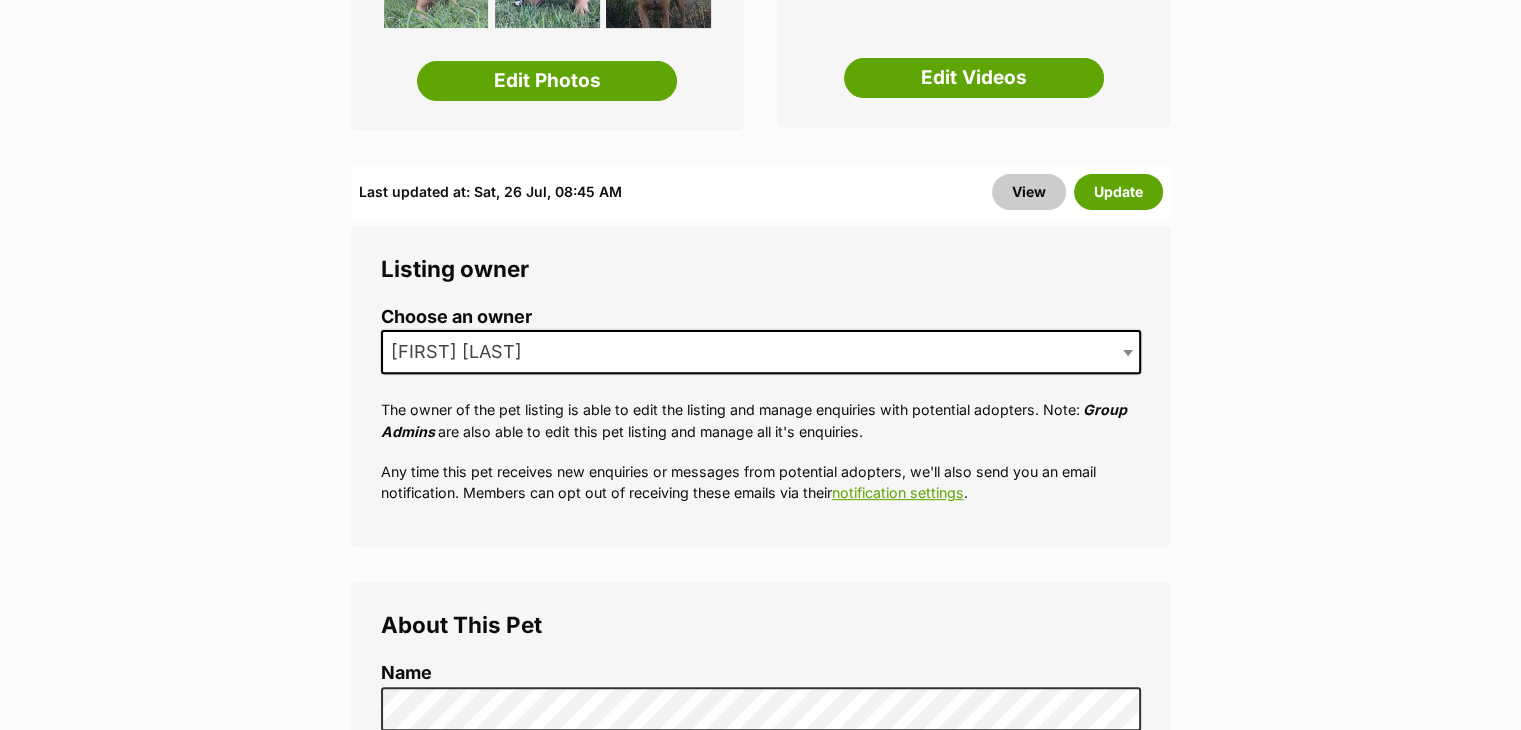 click on "[FIRST] [LAST]" at bounding box center (761, 352) 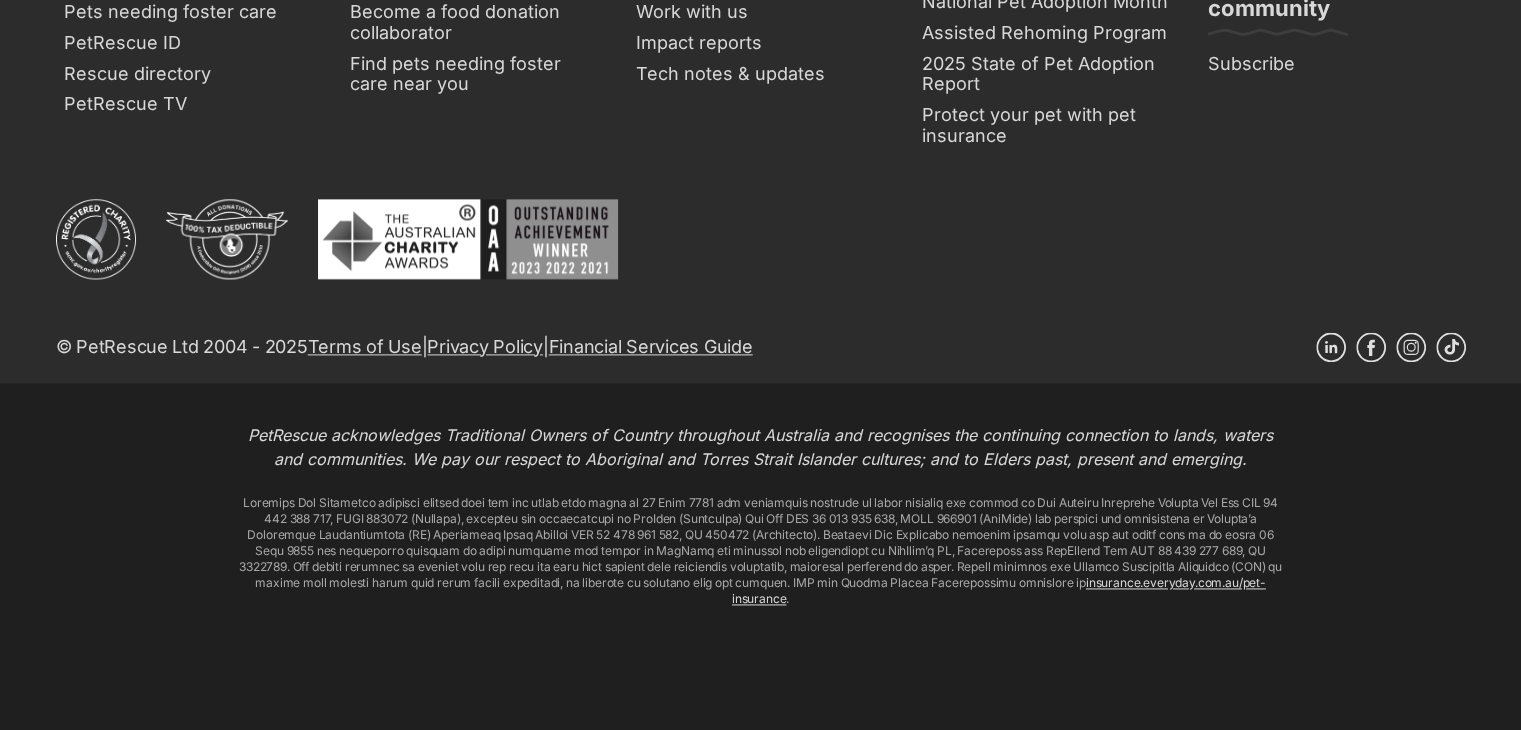 drag, startPoint x: 1306, startPoint y: 328, endPoint x: 1331, endPoint y: 586, distance: 259.2084 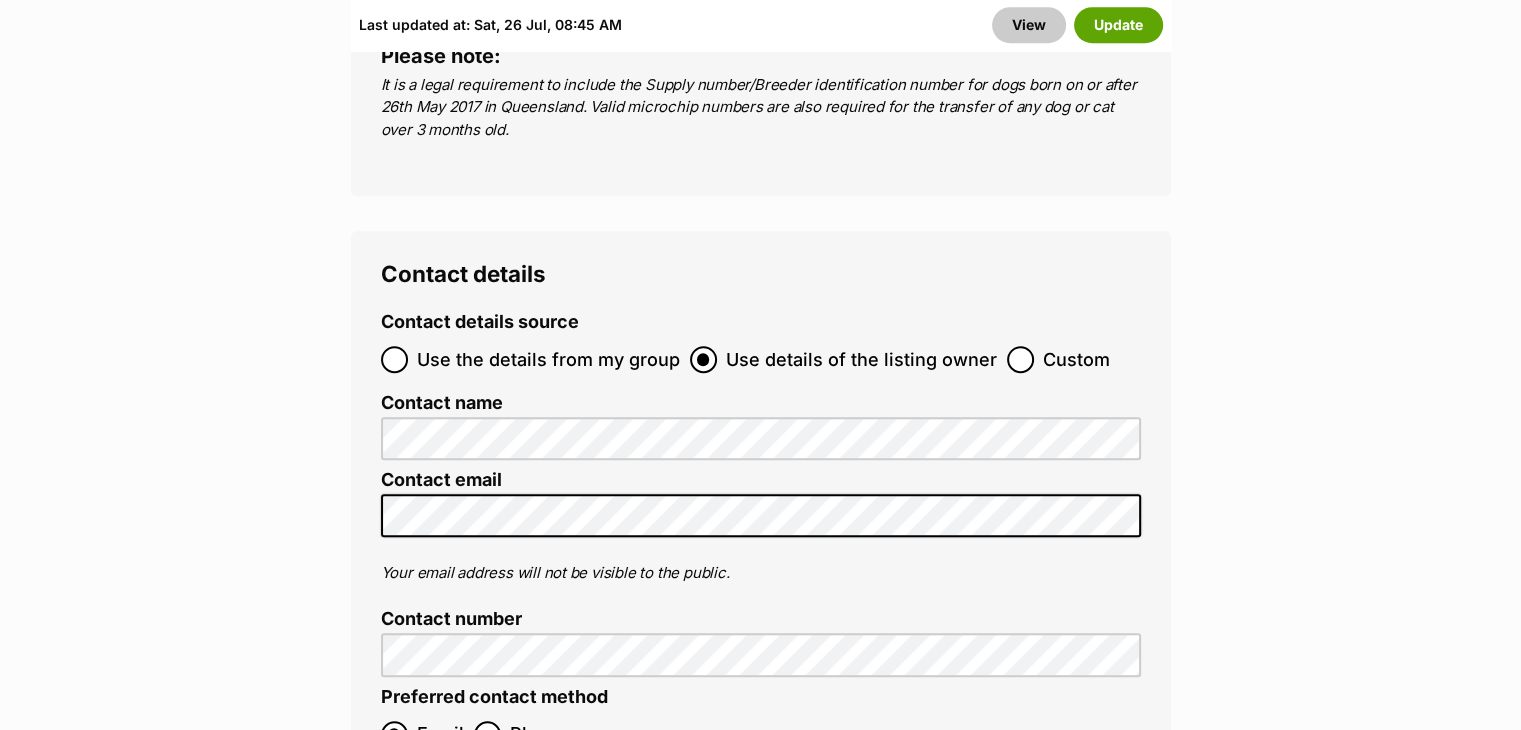 scroll, scrollTop: 9118, scrollLeft: 0, axis: vertical 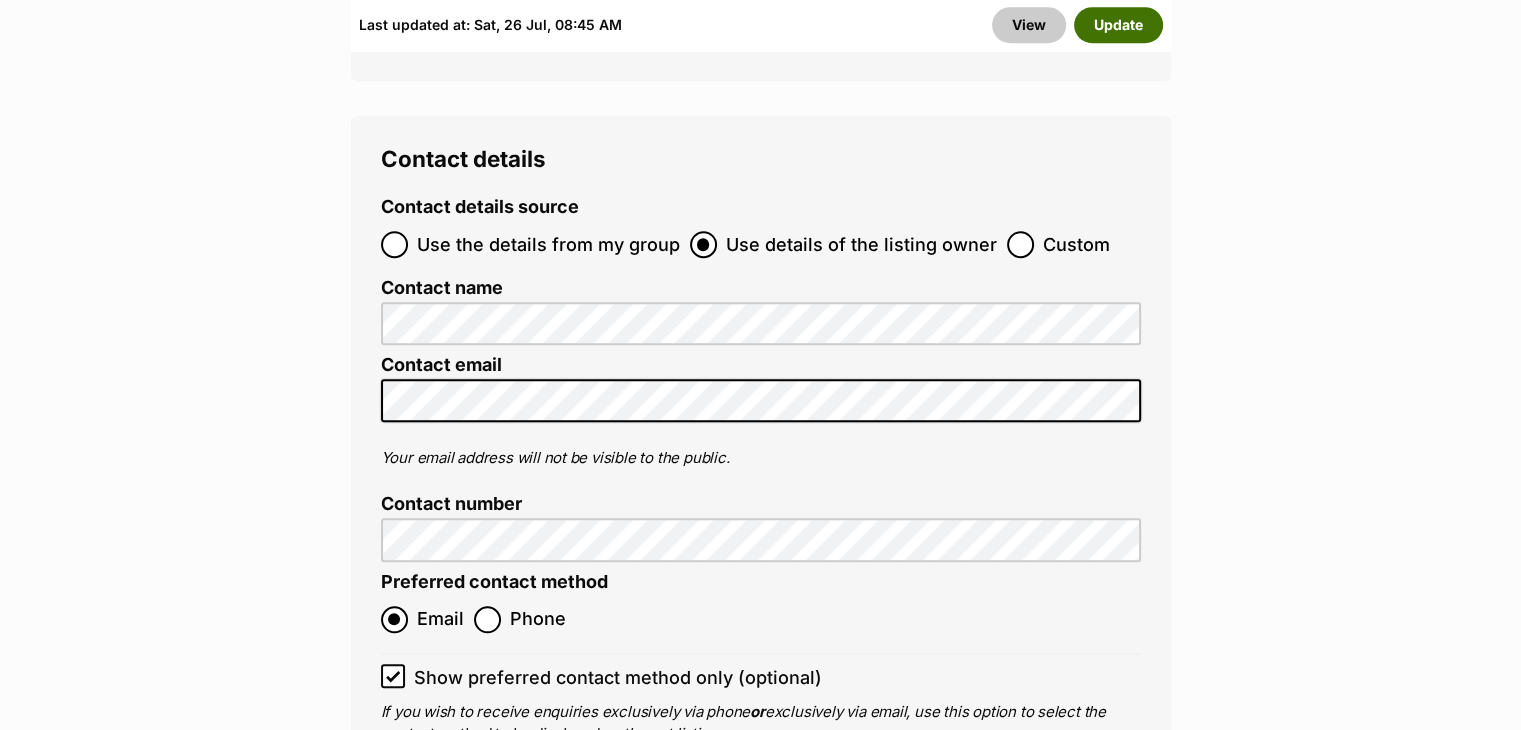 click on "Update" at bounding box center [1118, 25] 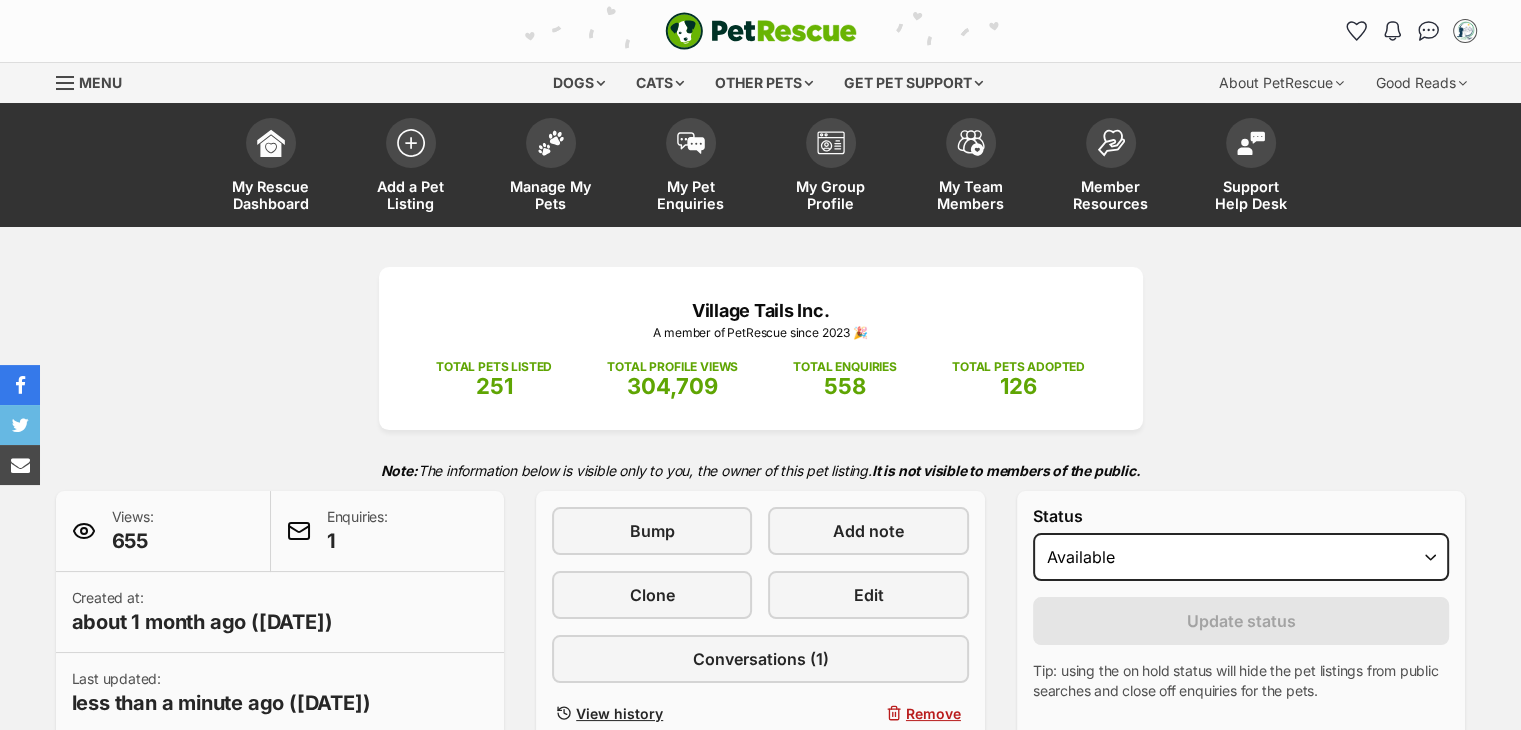 scroll, scrollTop: 12, scrollLeft: 0, axis: vertical 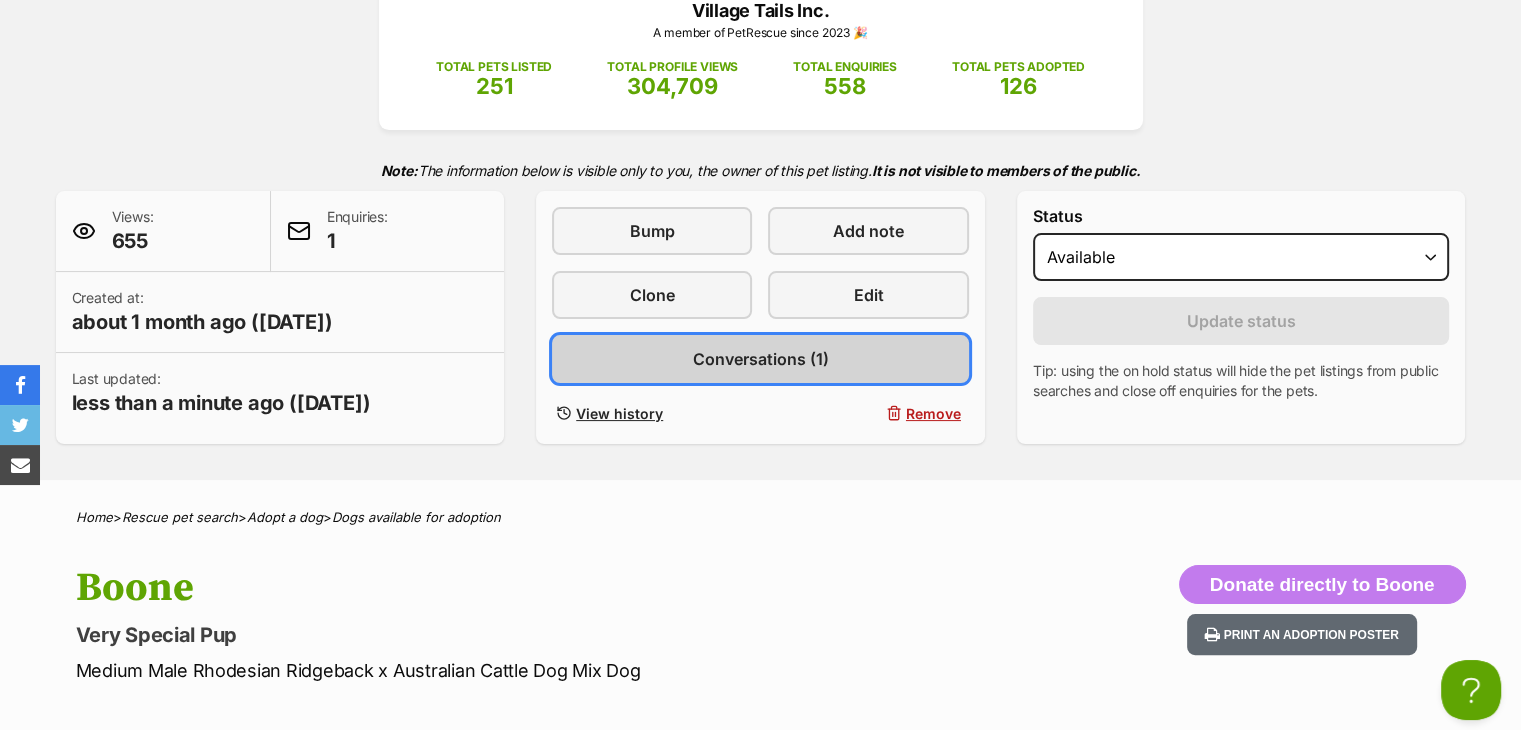 click on "Conversations (1)" at bounding box center [760, 359] 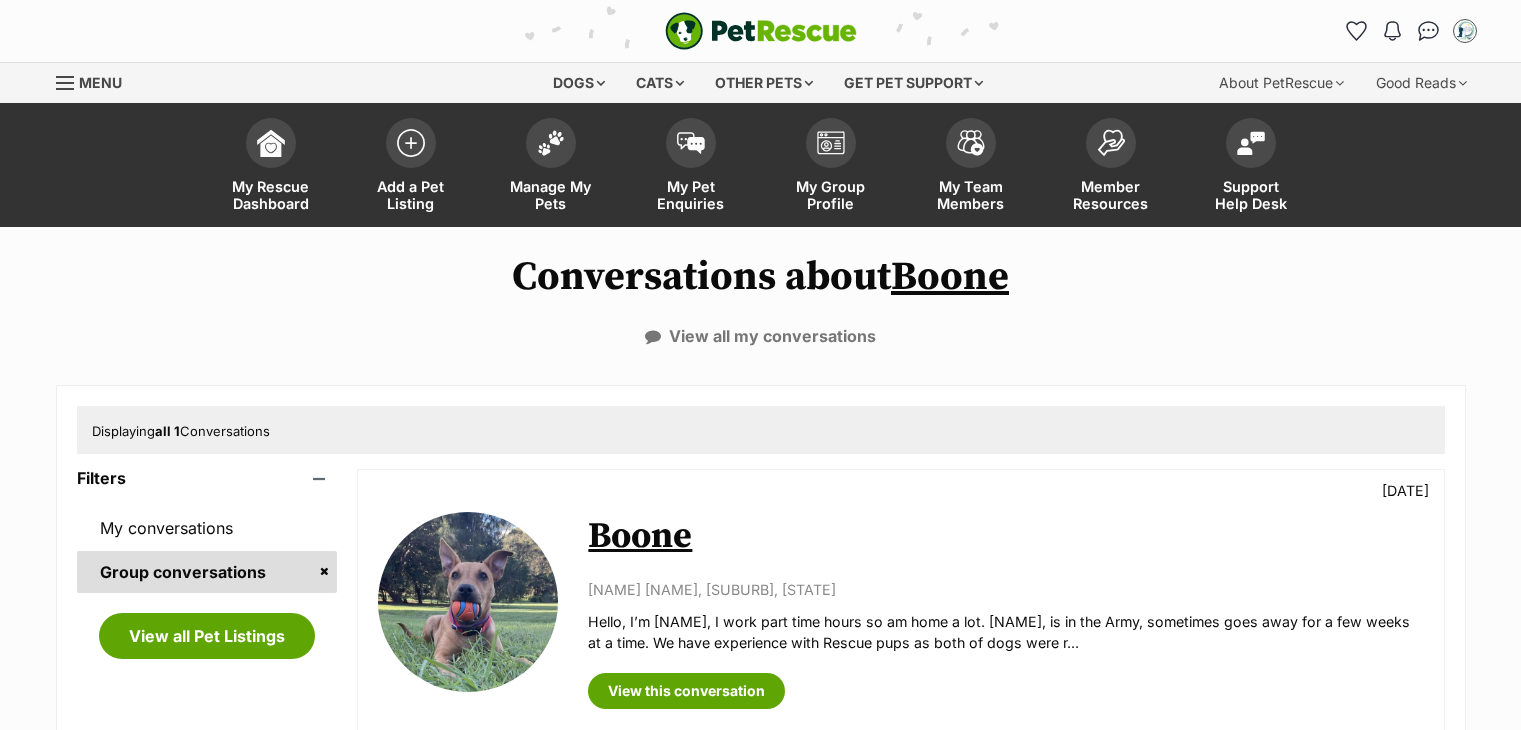 scroll, scrollTop: 0, scrollLeft: 0, axis: both 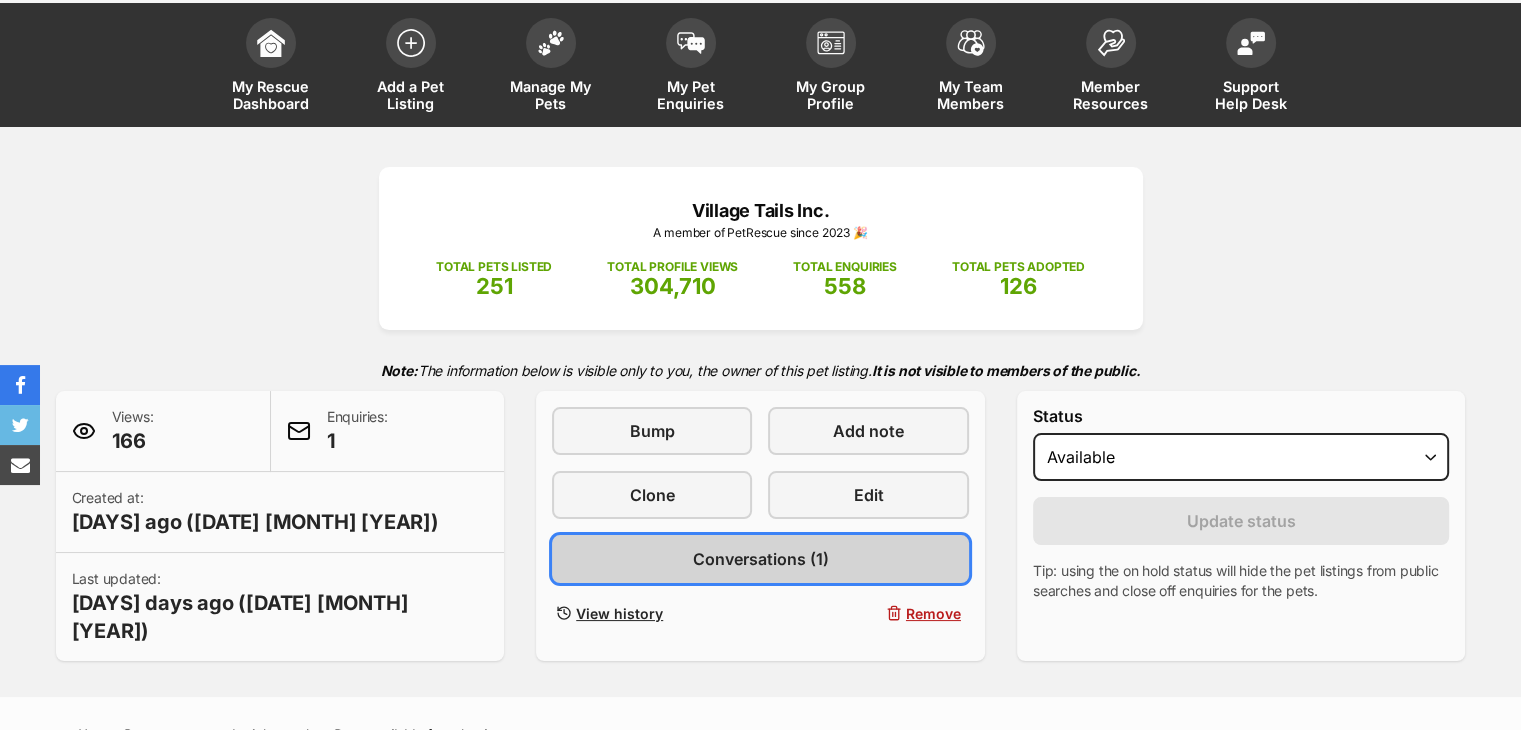 click on "Conversations (1)" at bounding box center (760, 559) 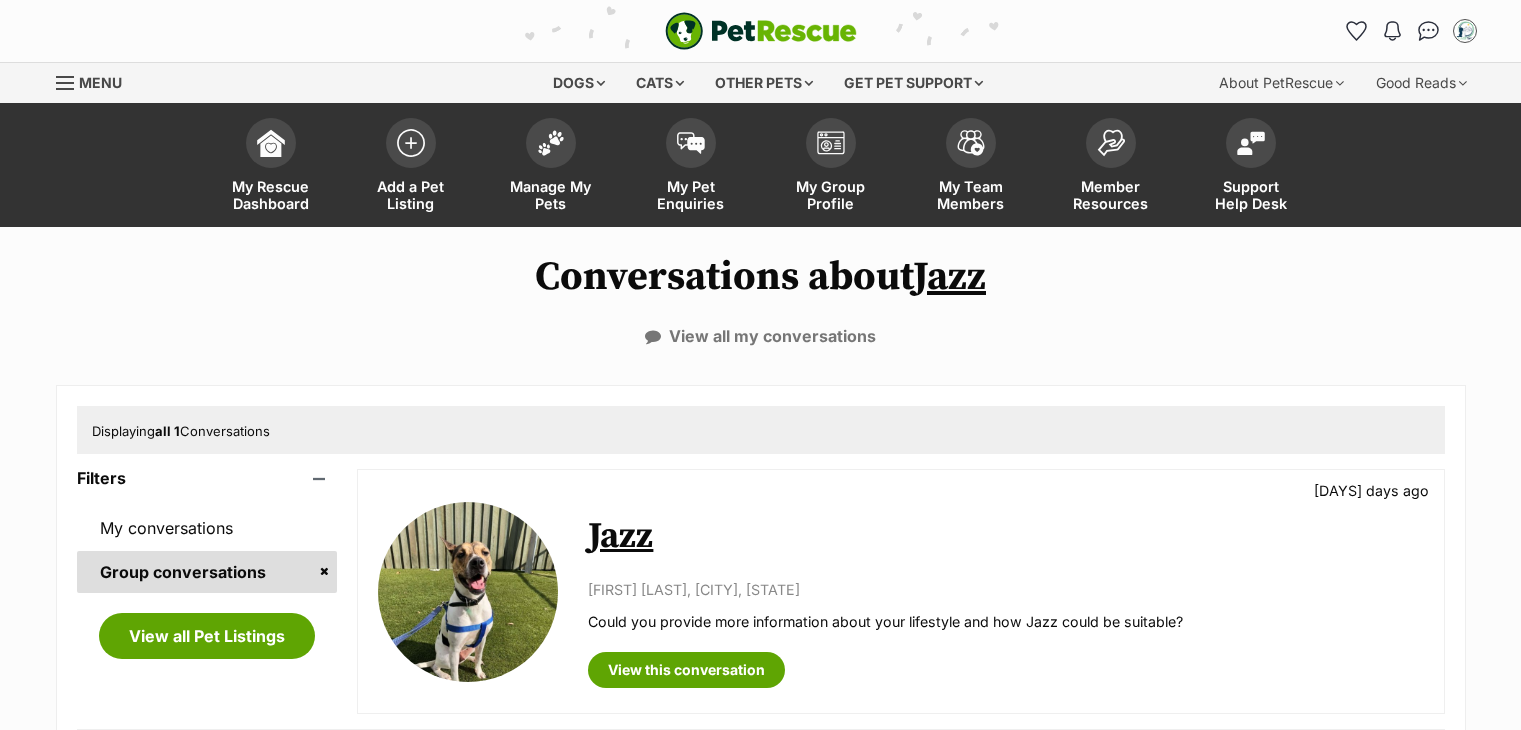 scroll, scrollTop: 0, scrollLeft: 0, axis: both 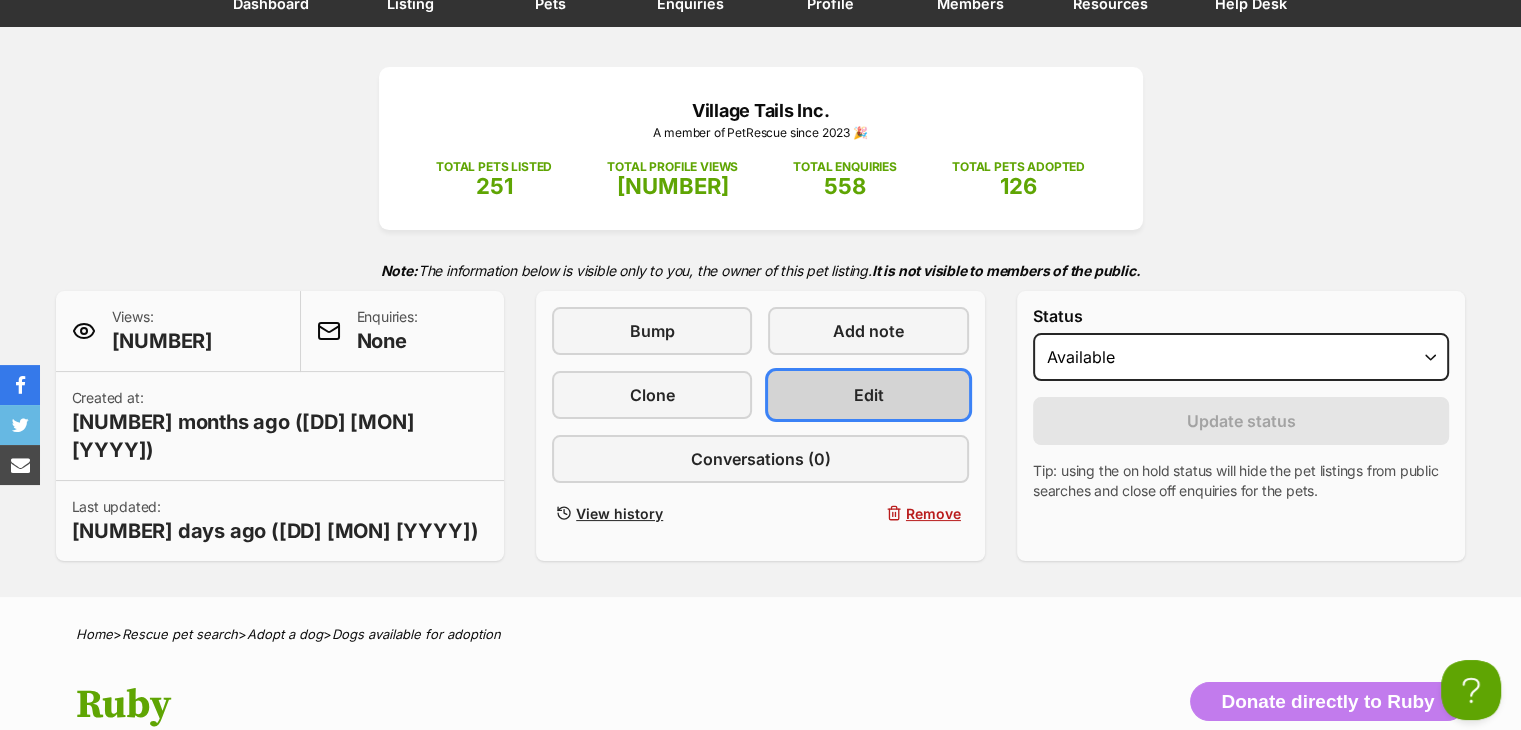 click on "Edit" at bounding box center (868, 395) 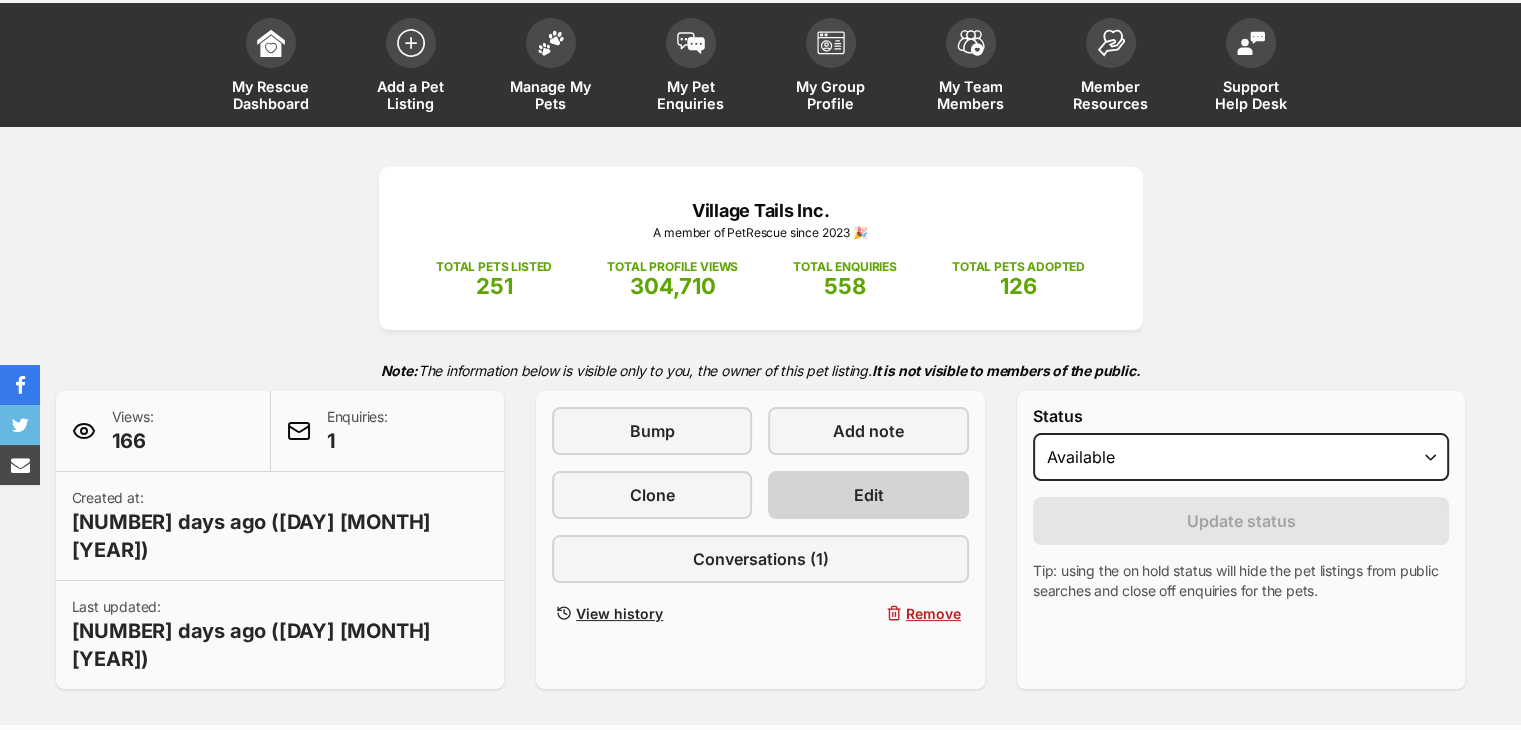 scroll, scrollTop: 100, scrollLeft: 0, axis: vertical 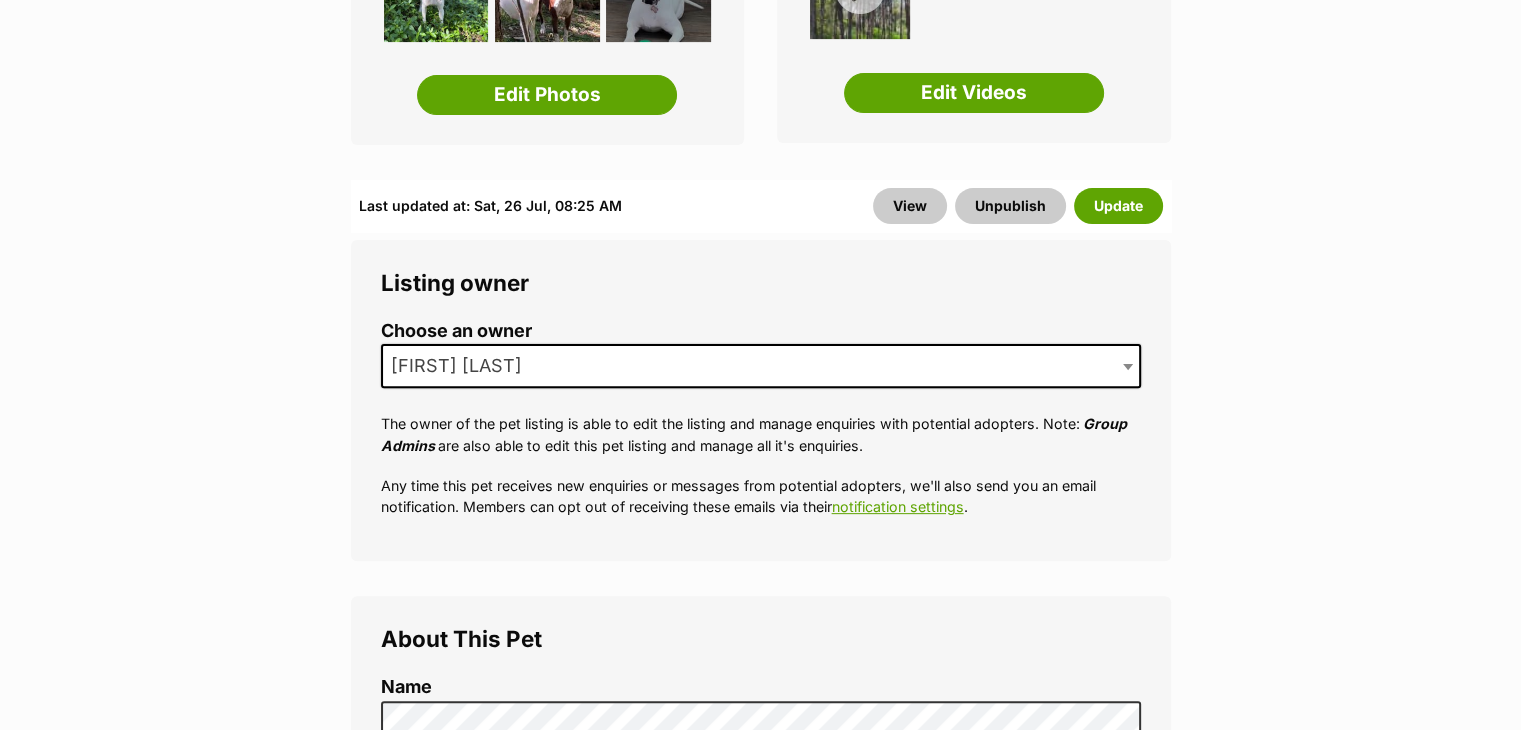 click on "[FIRST] [LAST]" at bounding box center [761, 366] 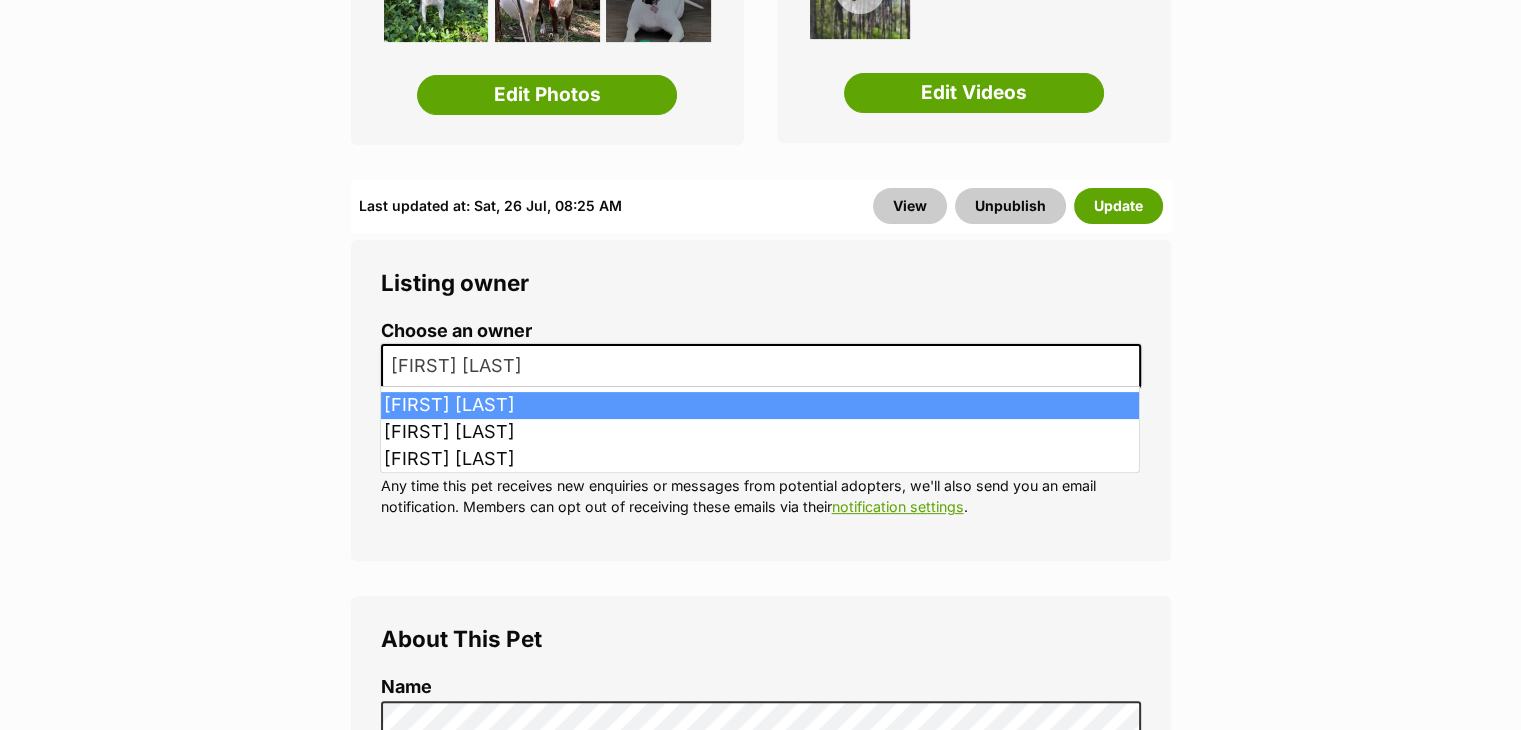 click on "[FIRST] [LAST]" at bounding box center [761, 366] 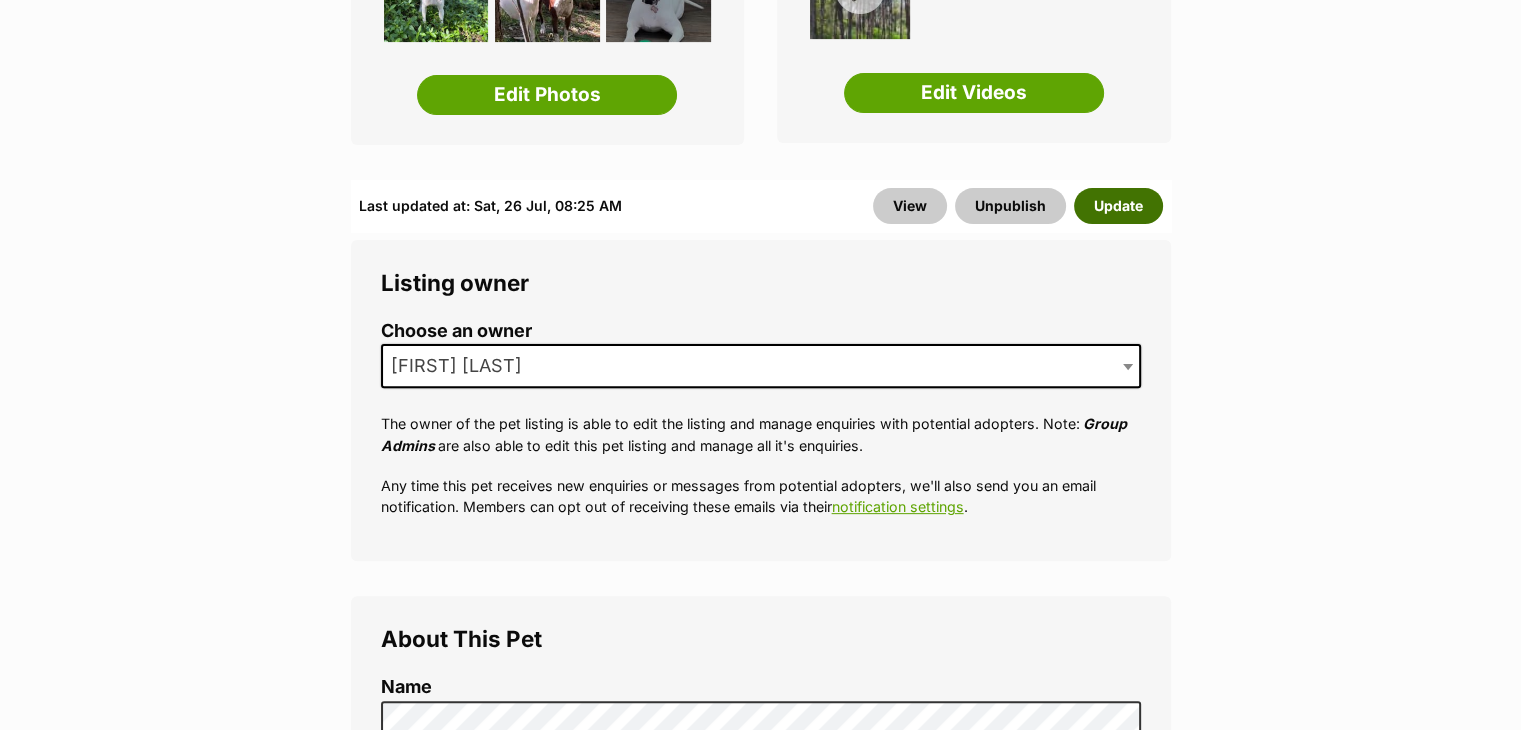 click on "Update" at bounding box center [1118, 206] 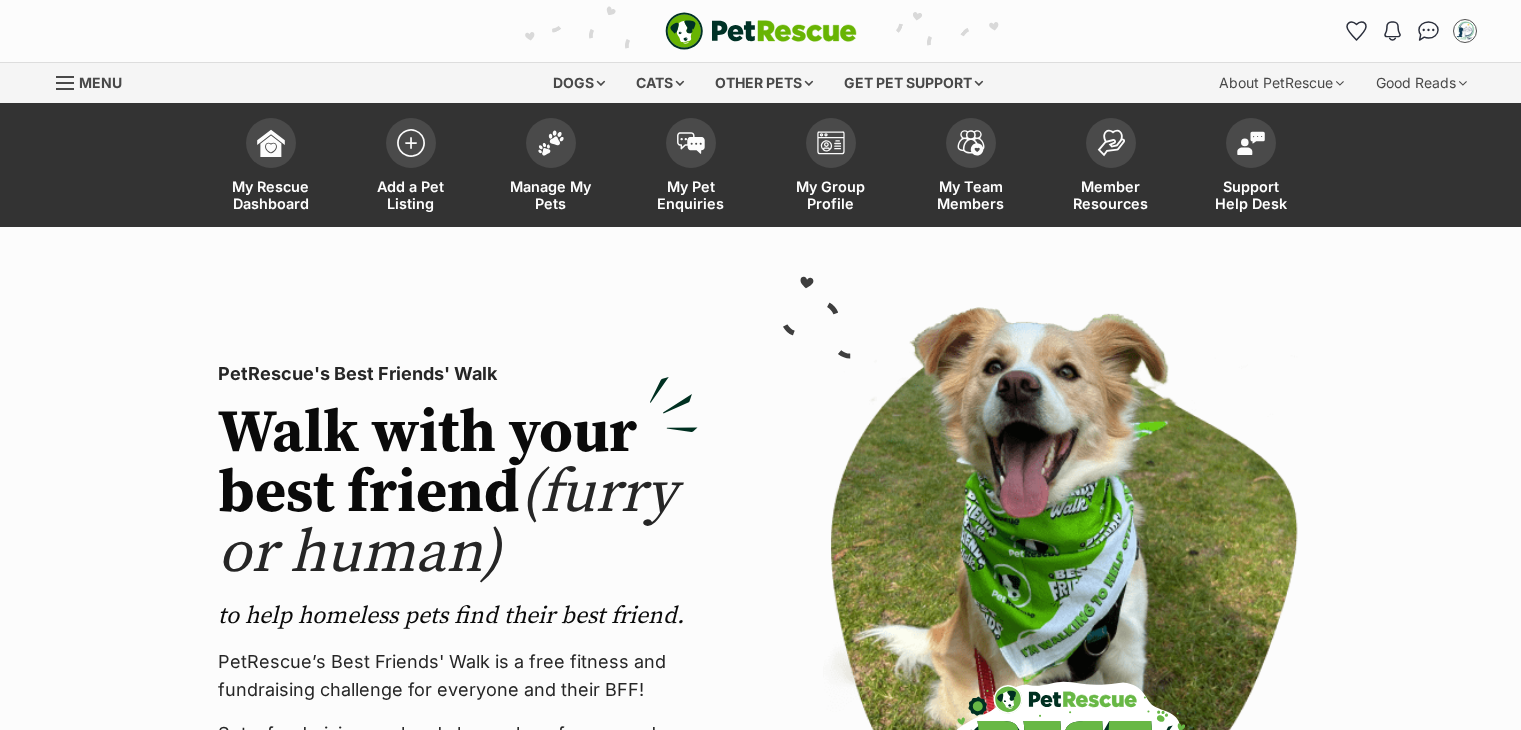 scroll, scrollTop: 0, scrollLeft: 0, axis: both 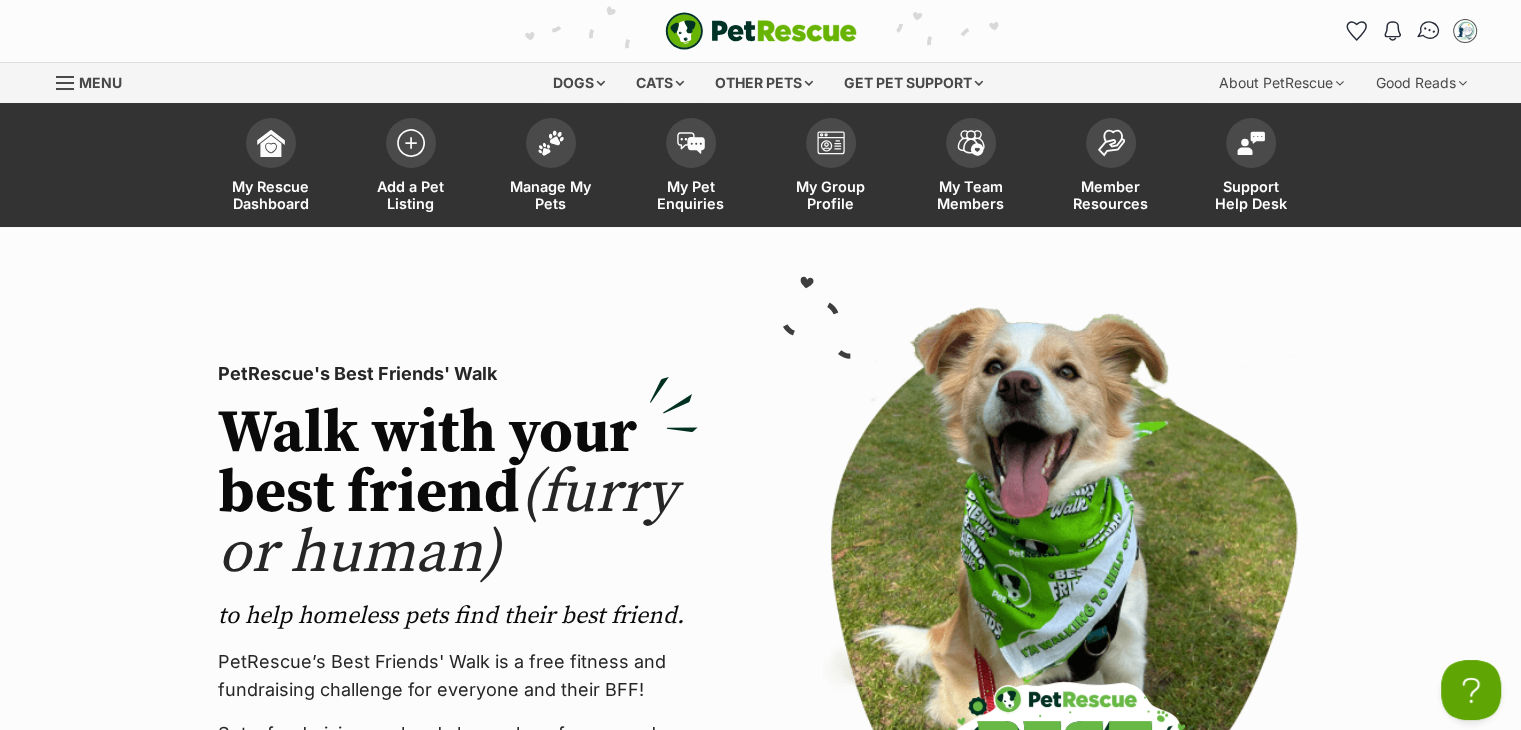 click at bounding box center (1428, 31) 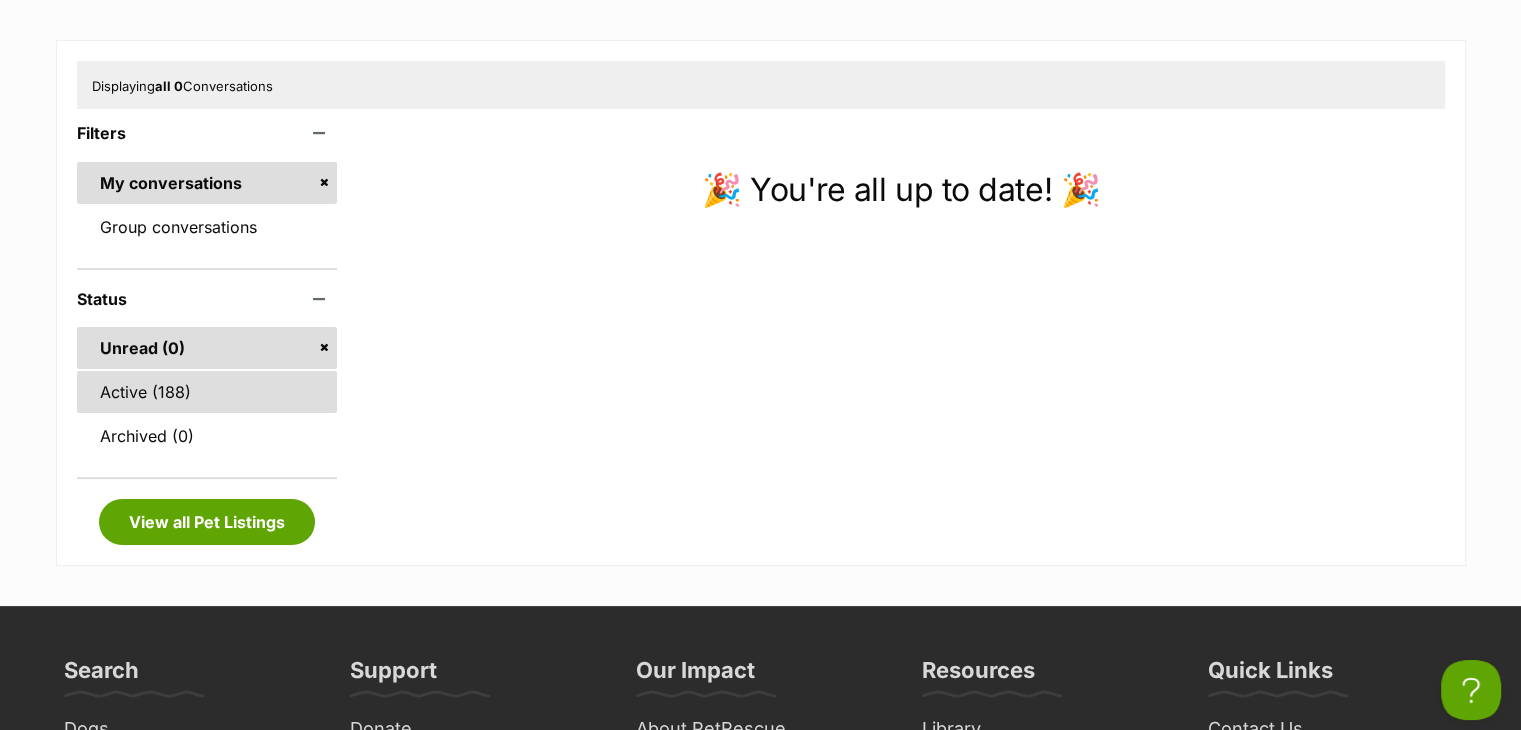 scroll, scrollTop: 0, scrollLeft: 0, axis: both 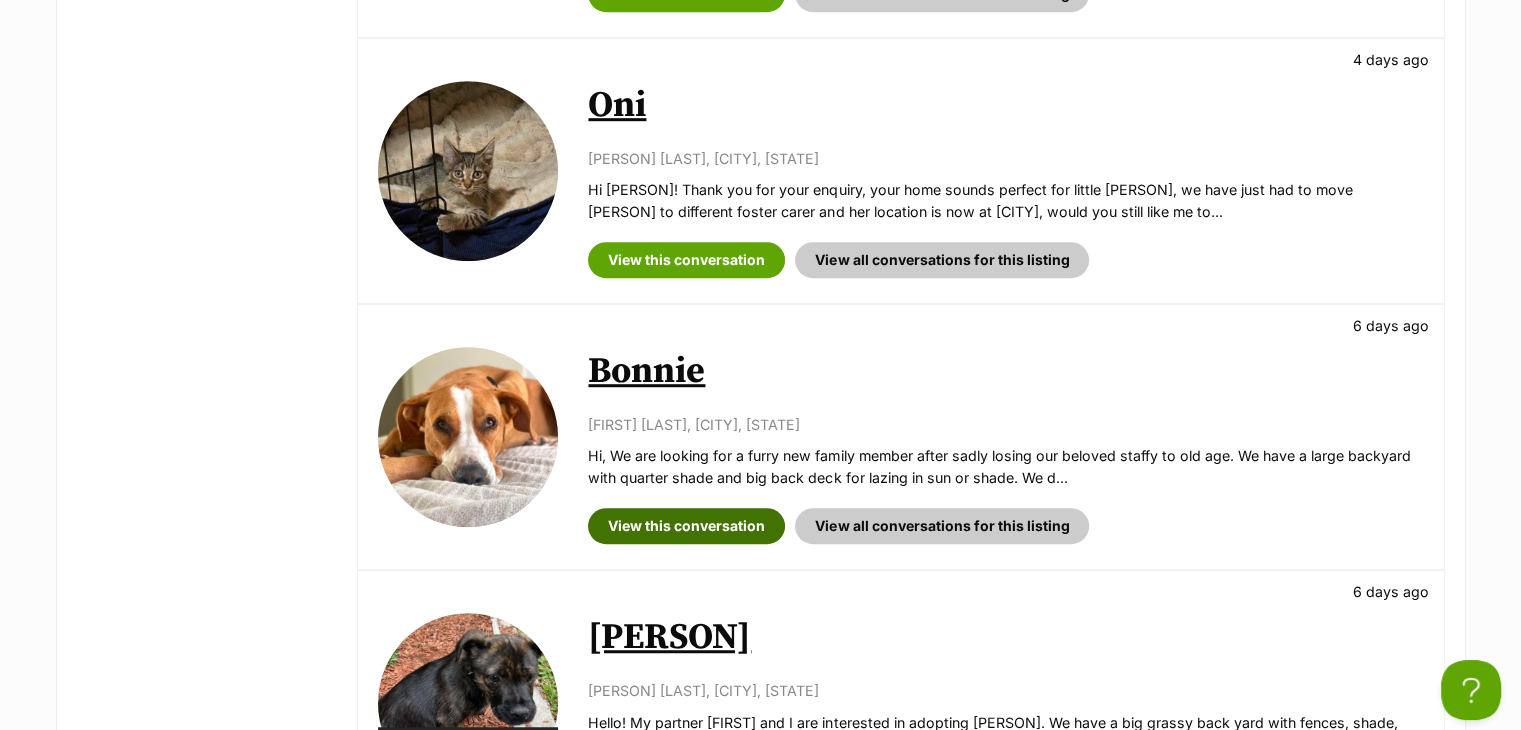 click on "View this conversation" at bounding box center [686, 526] 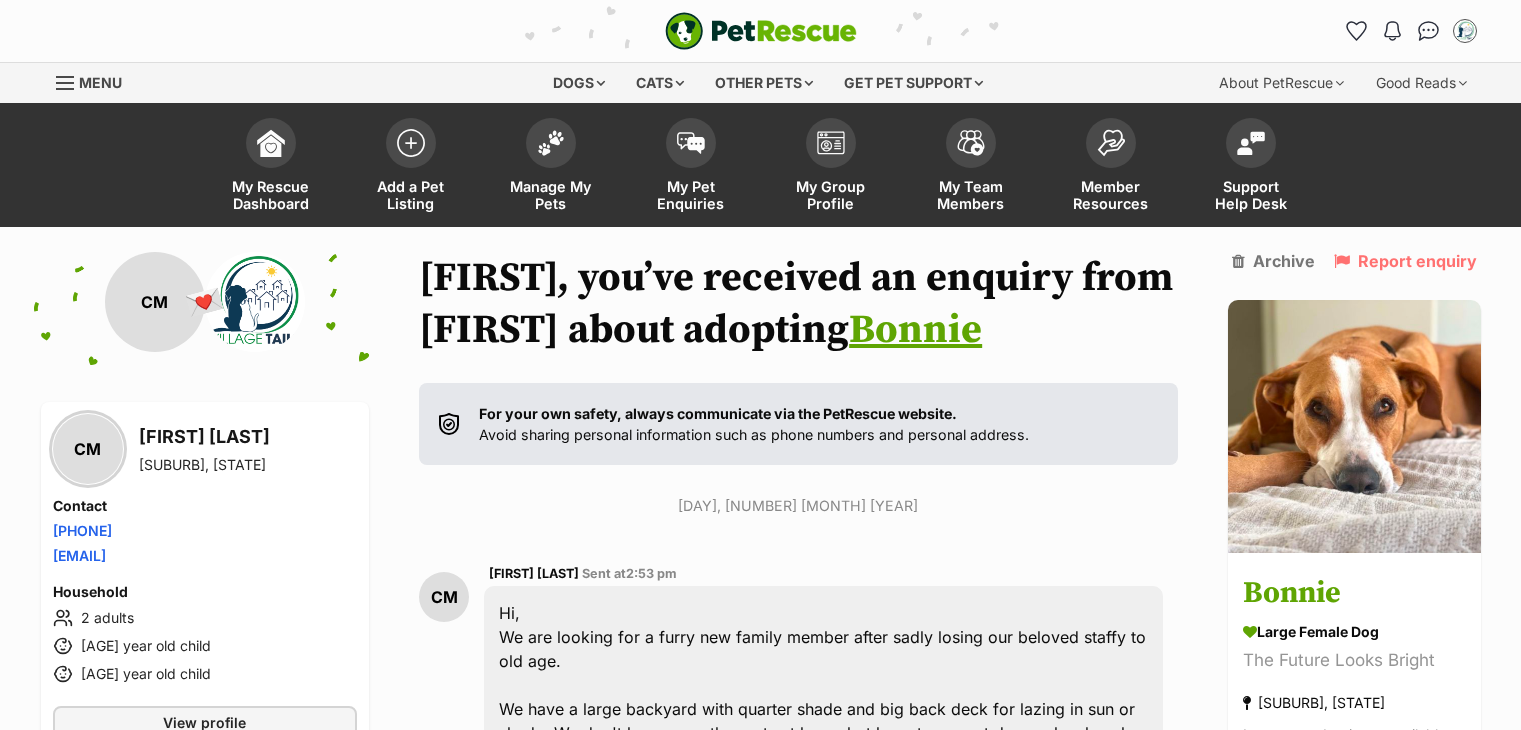 scroll, scrollTop: 400, scrollLeft: 0, axis: vertical 